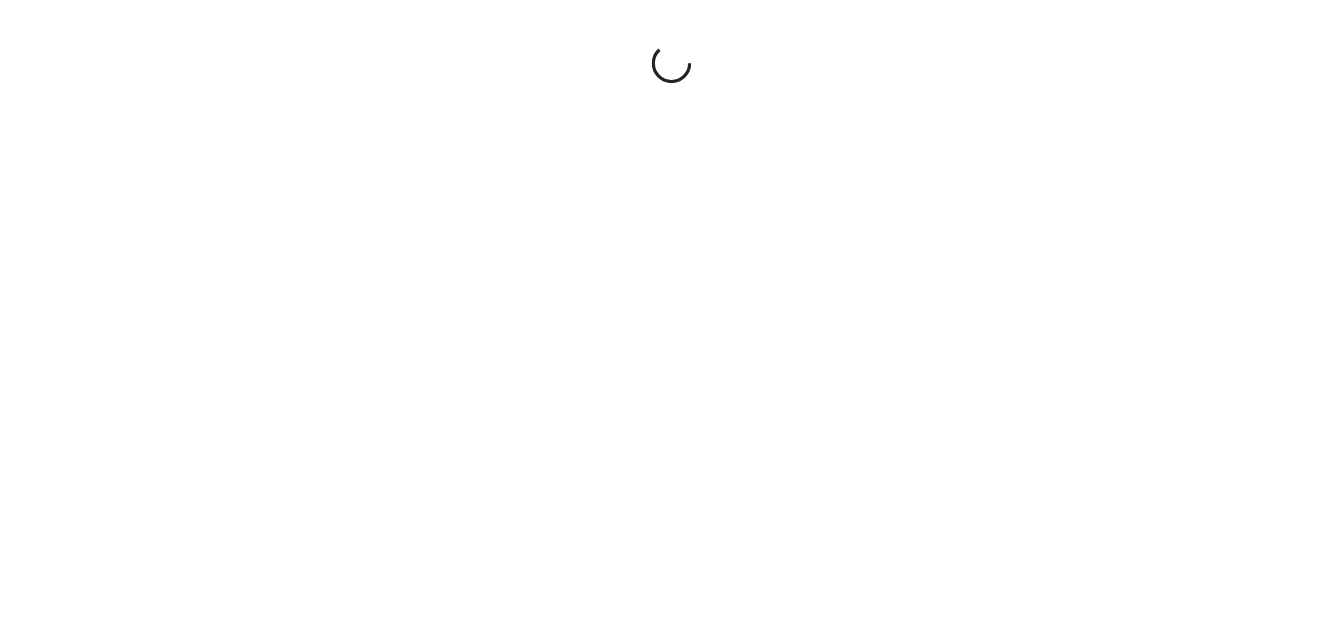scroll, scrollTop: 0, scrollLeft: 0, axis: both 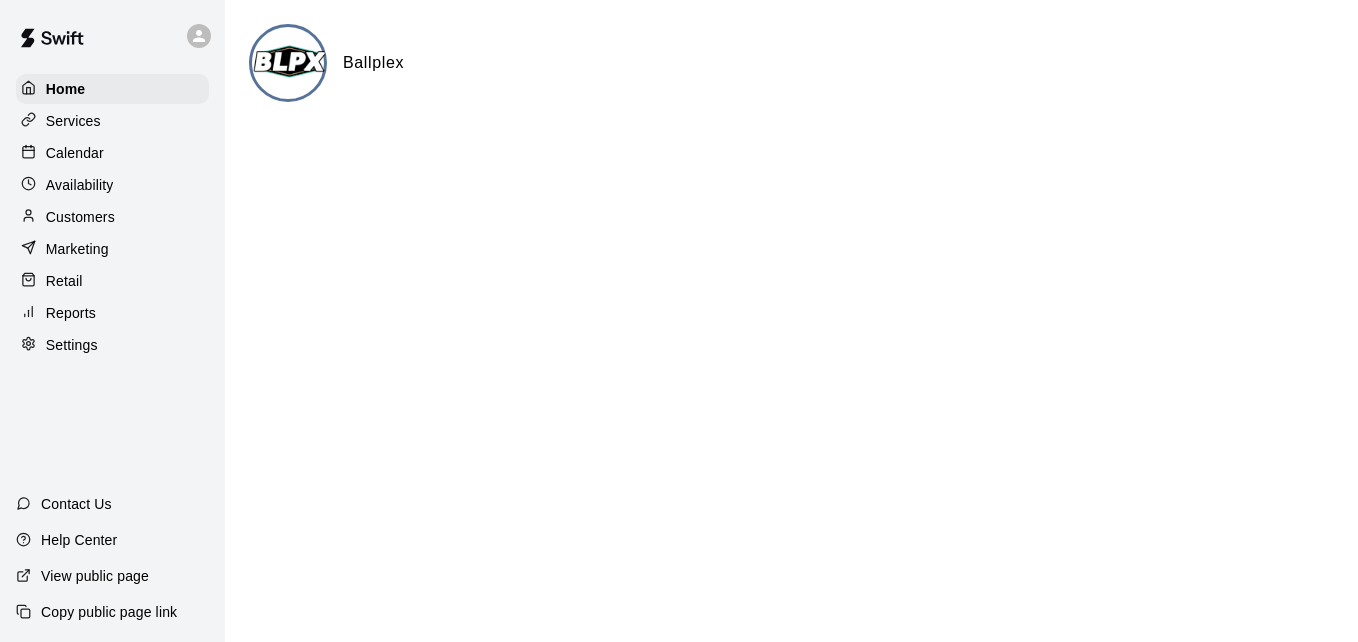 click on "Calendar" at bounding box center [112, 153] 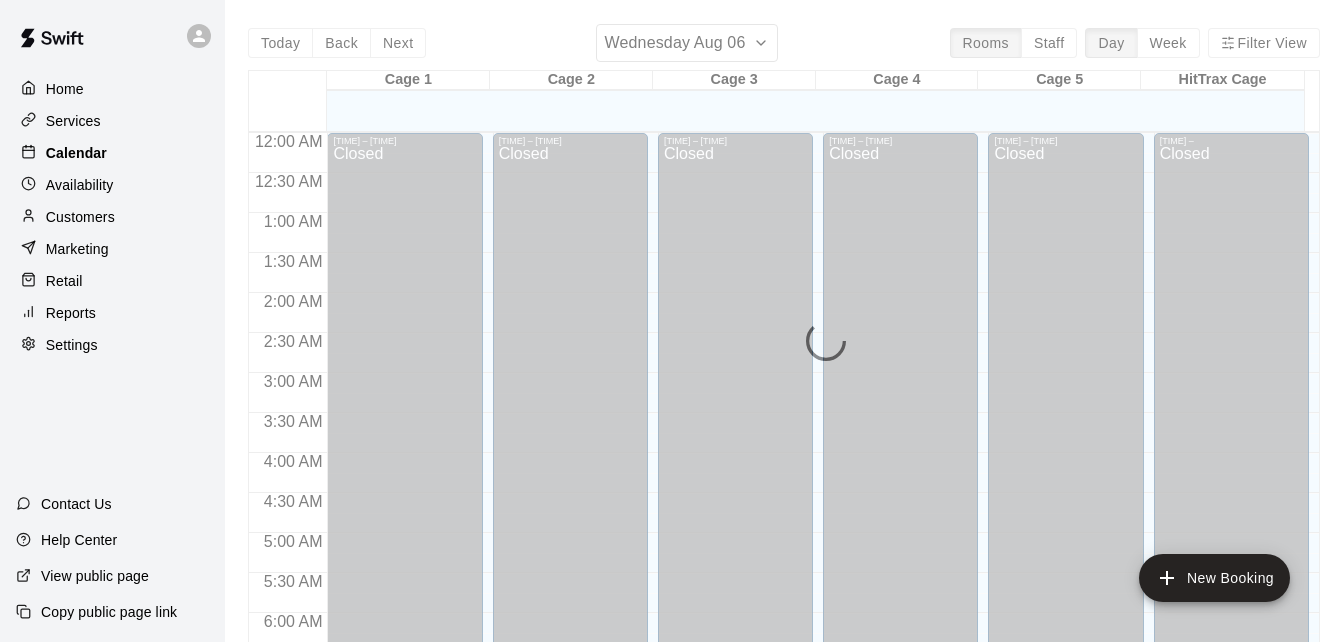 scroll, scrollTop: 906, scrollLeft: 0, axis: vertical 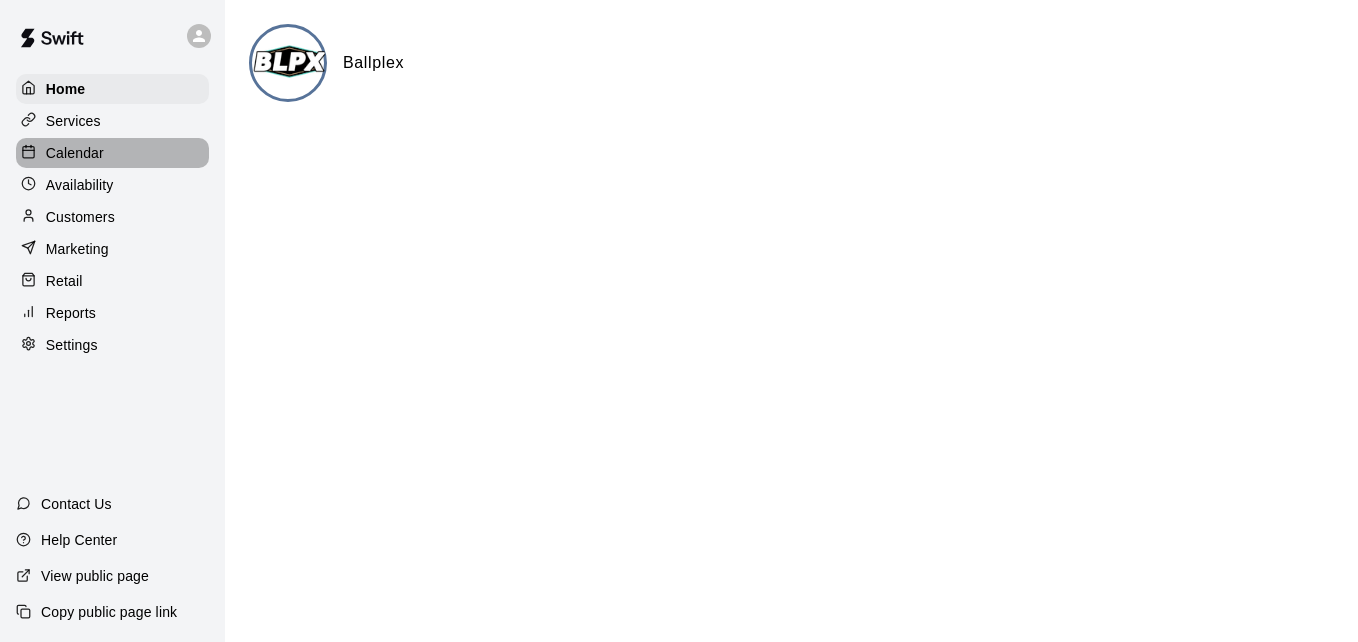 click on "Calendar" at bounding box center (112, 153) 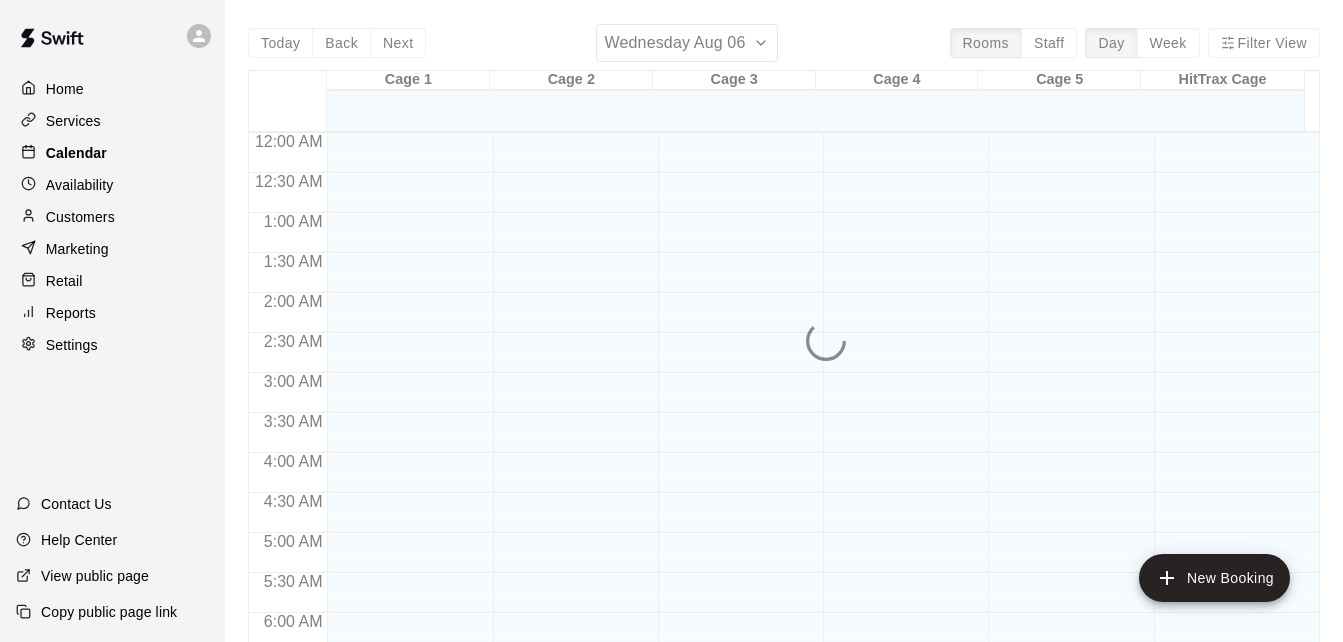 scroll, scrollTop: 920, scrollLeft: 0, axis: vertical 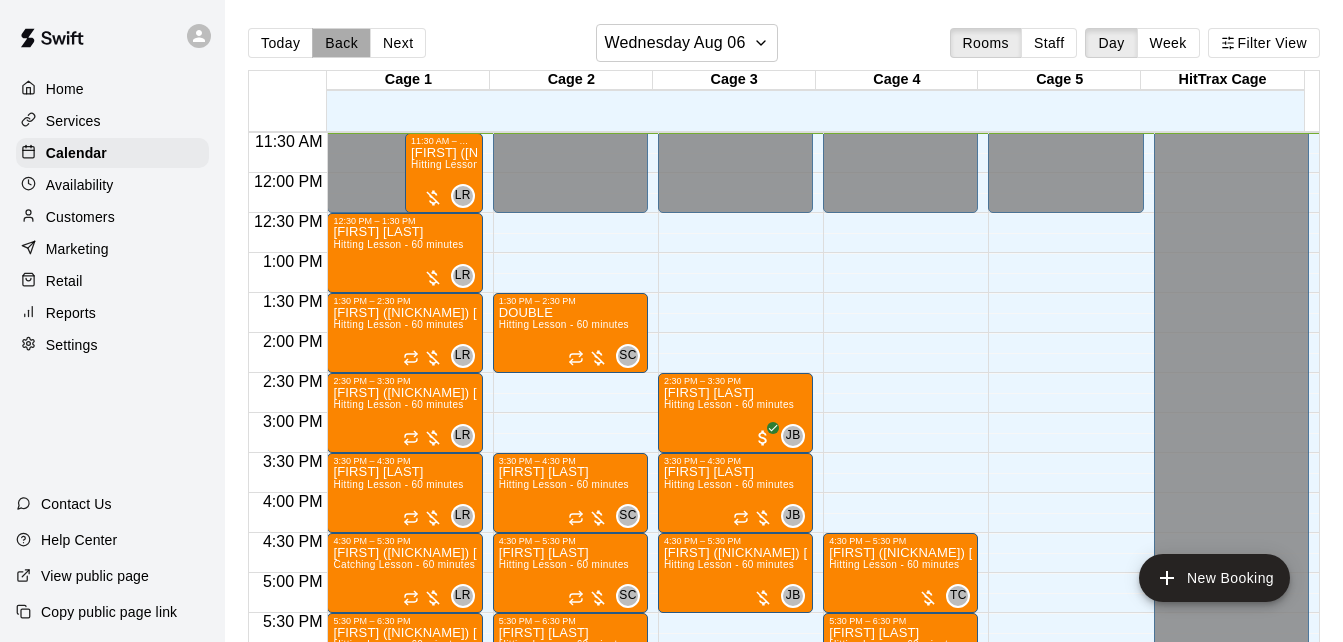 click on "Back" at bounding box center [341, 43] 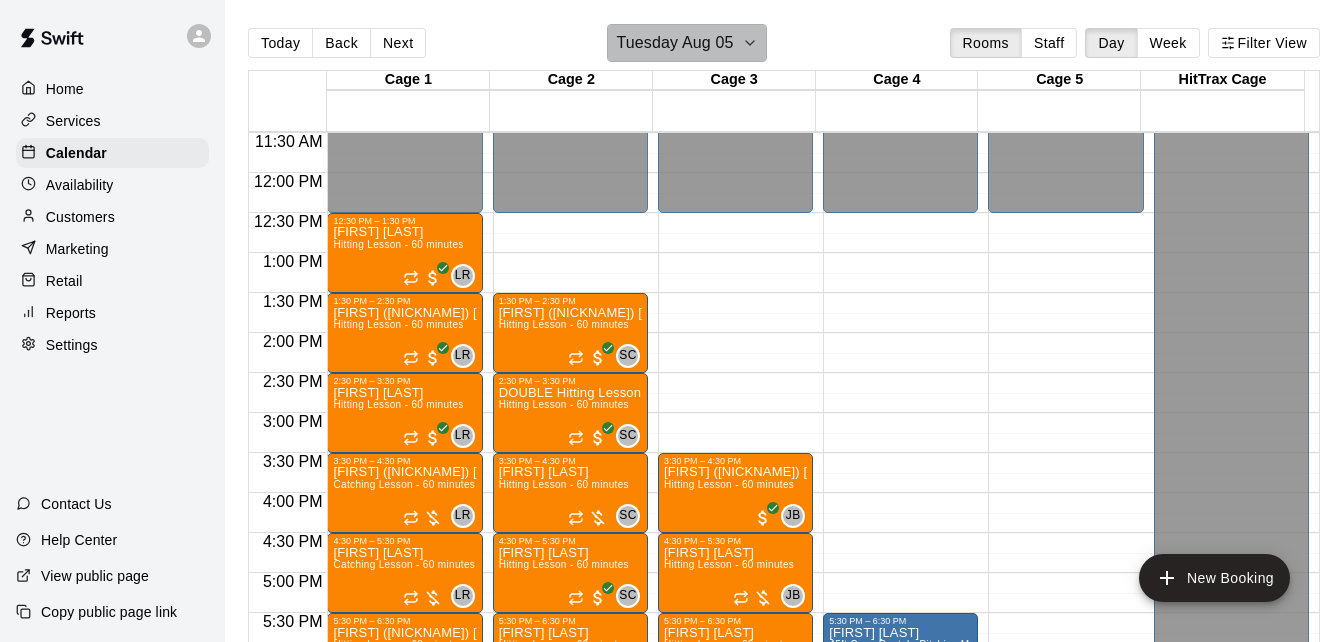 click on "Tuesday Aug 05" at bounding box center (674, 43) 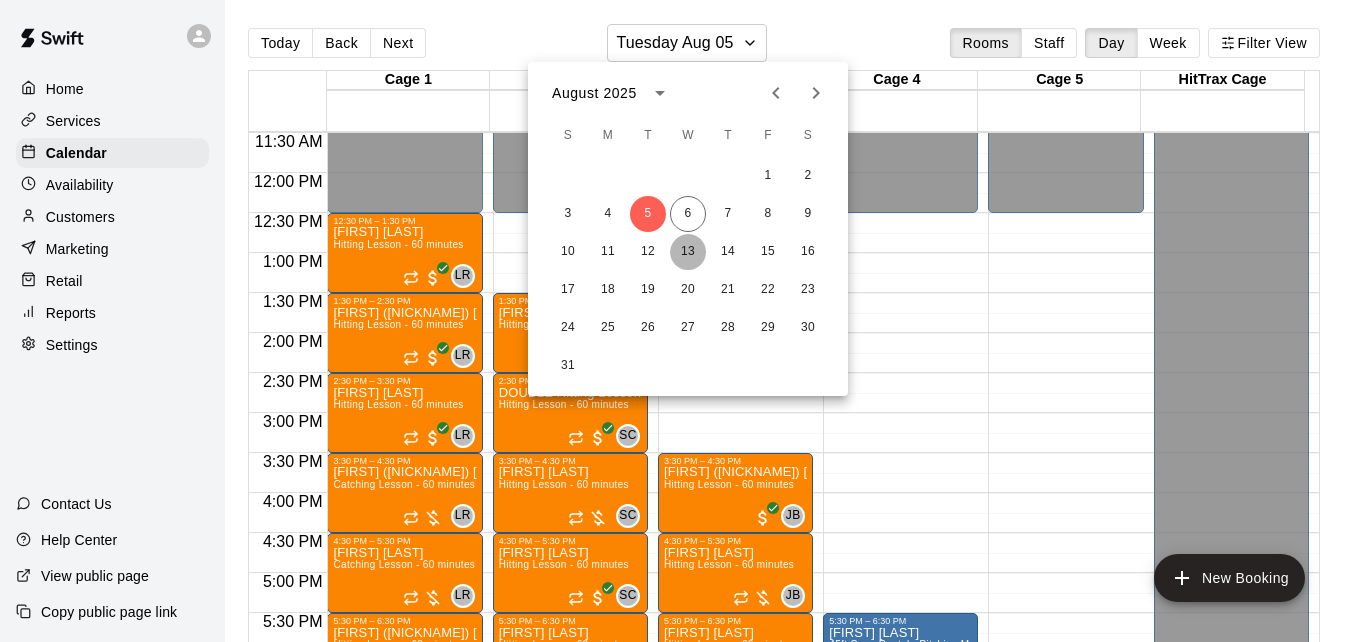 click on "13" at bounding box center [688, 252] 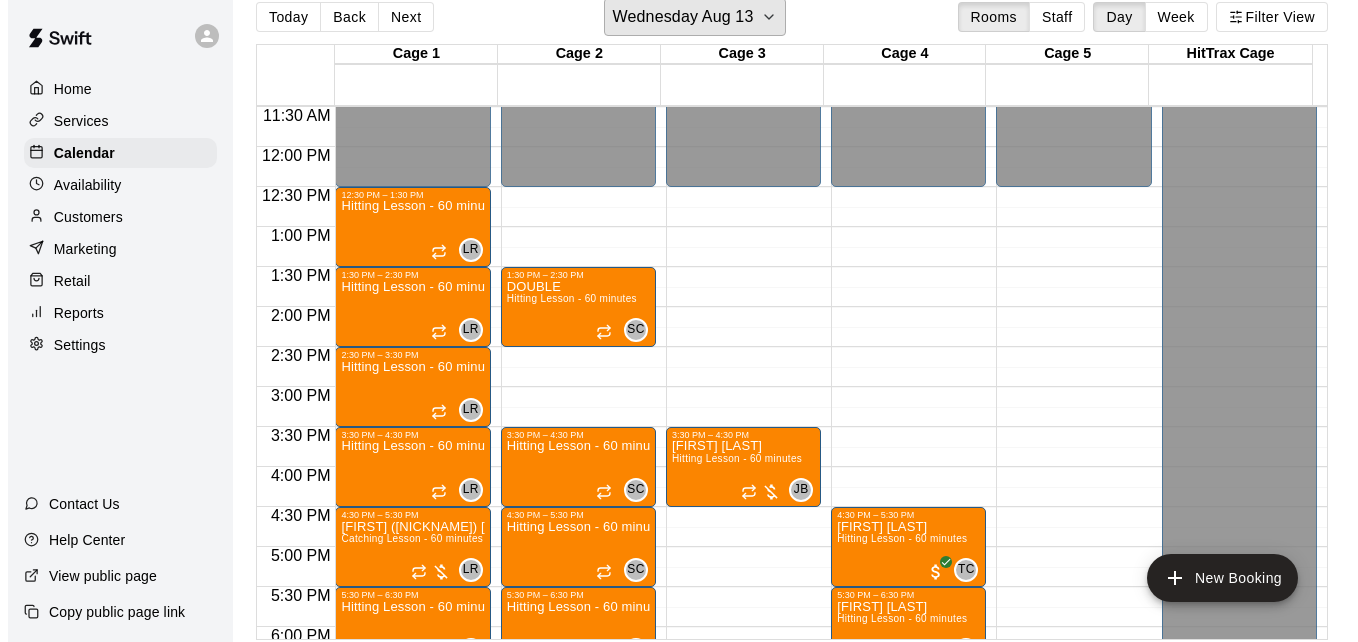 scroll, scrollTop: 32, scrollLeft: 0, axis: vertical 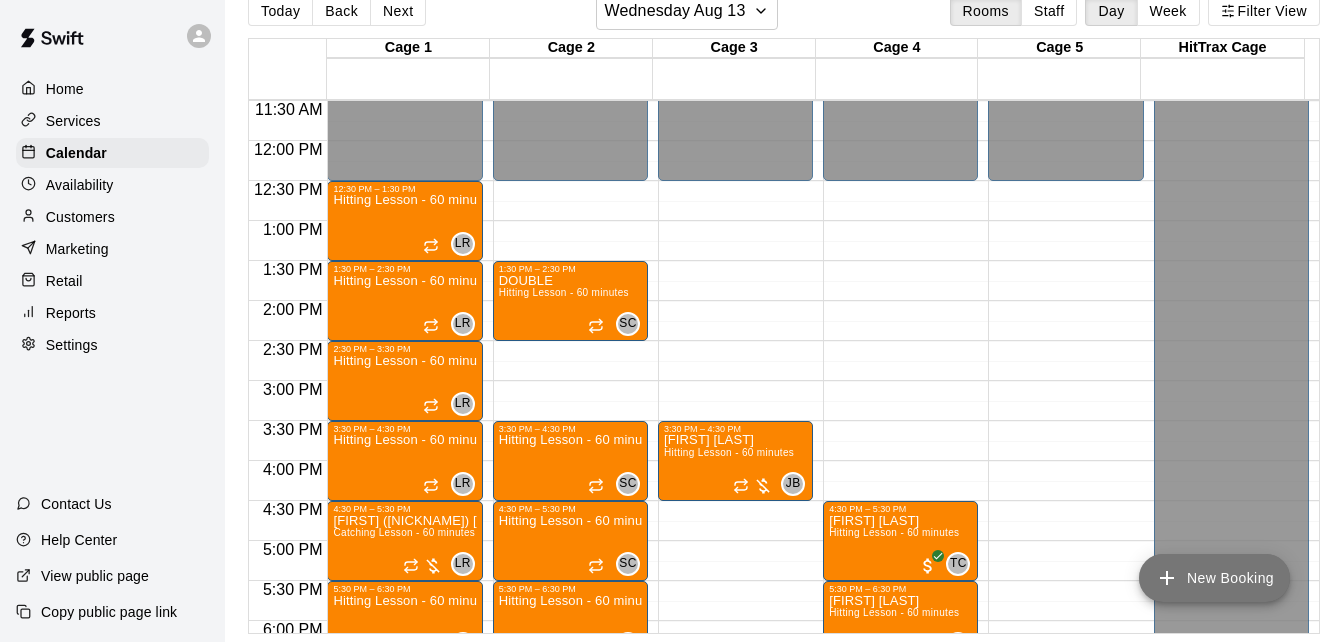 click on "New Booking" at bounding box center [1214, 578] 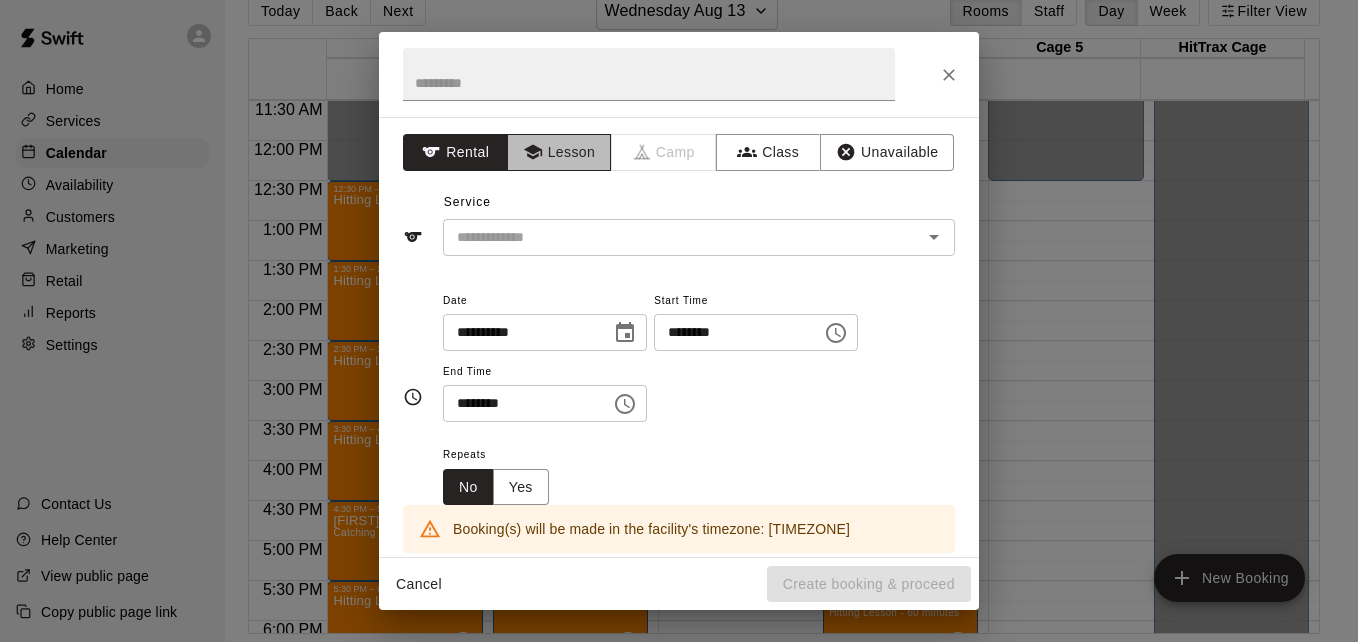 click on "Lesson" at bounding box center [559, 152] 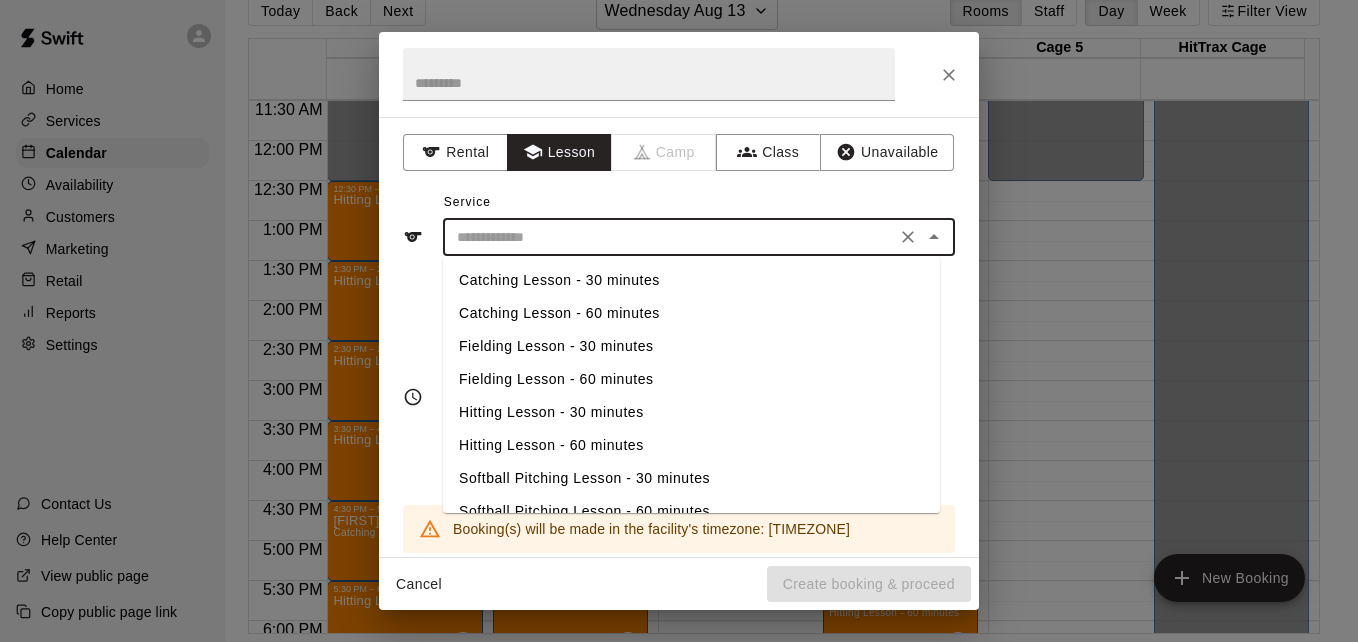 click at bounding box center [669, 237] 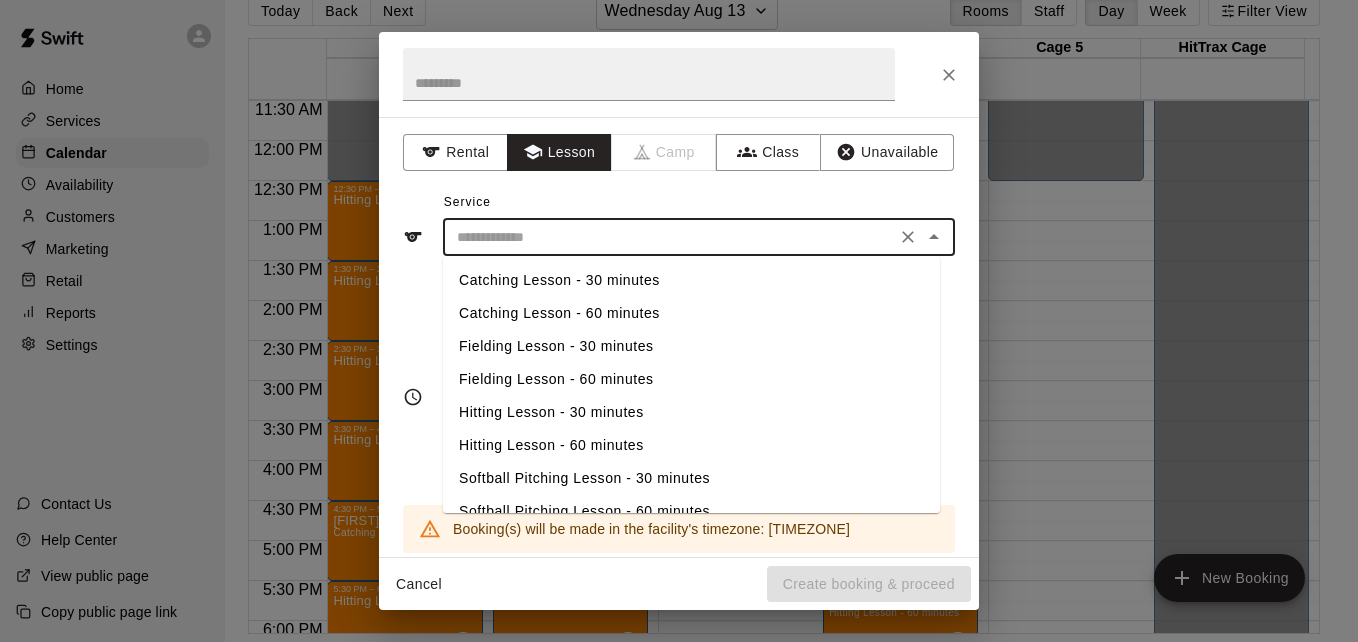 click on "Hitting Lesson - 60 minutes" at bounding box center (691, 445) 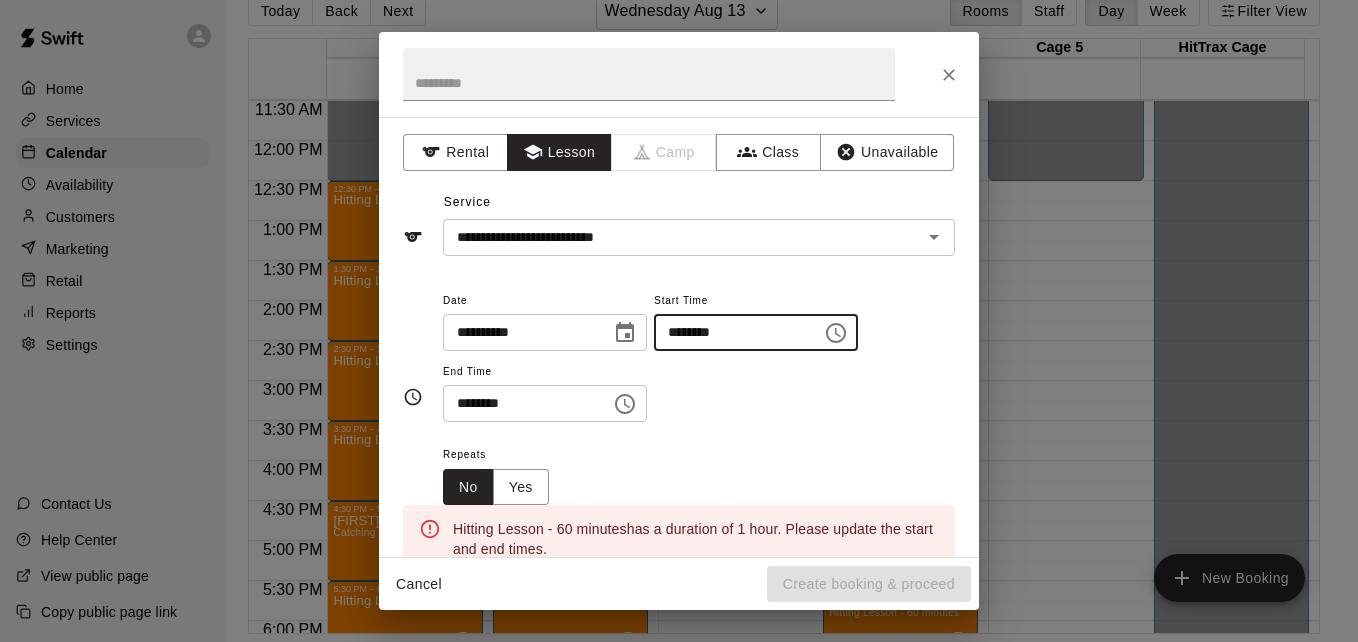 click on "********" at bounding box center (731, 332) 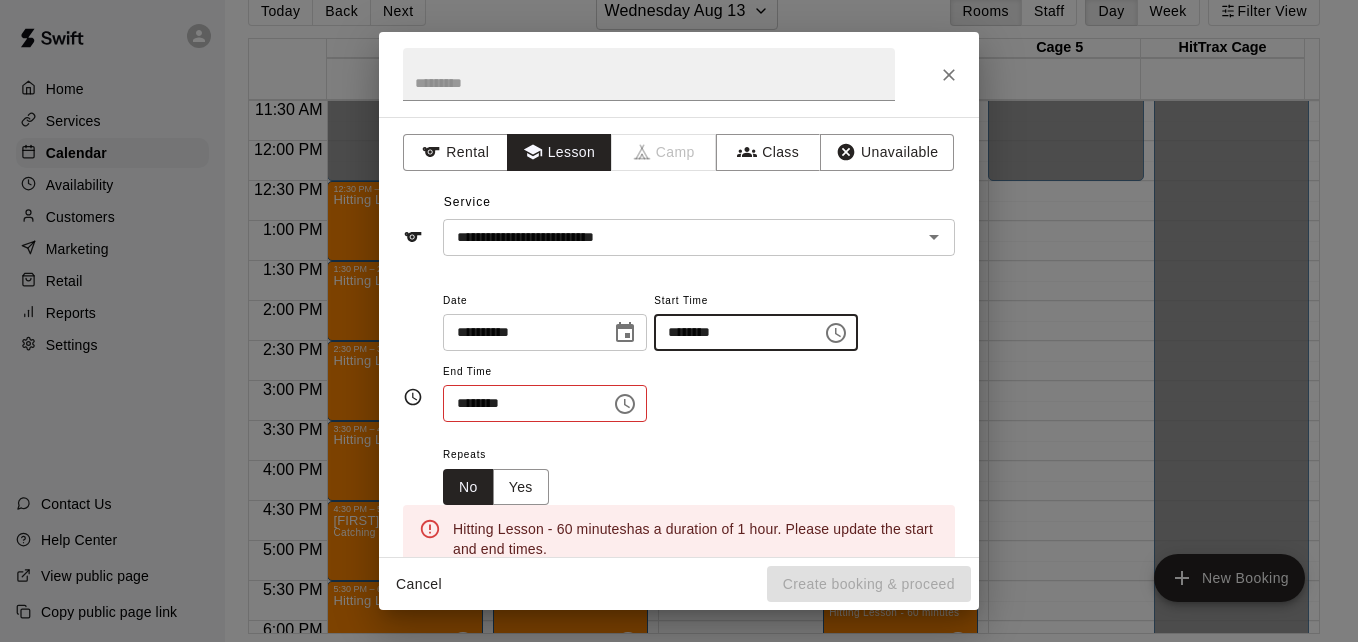 type on "********" 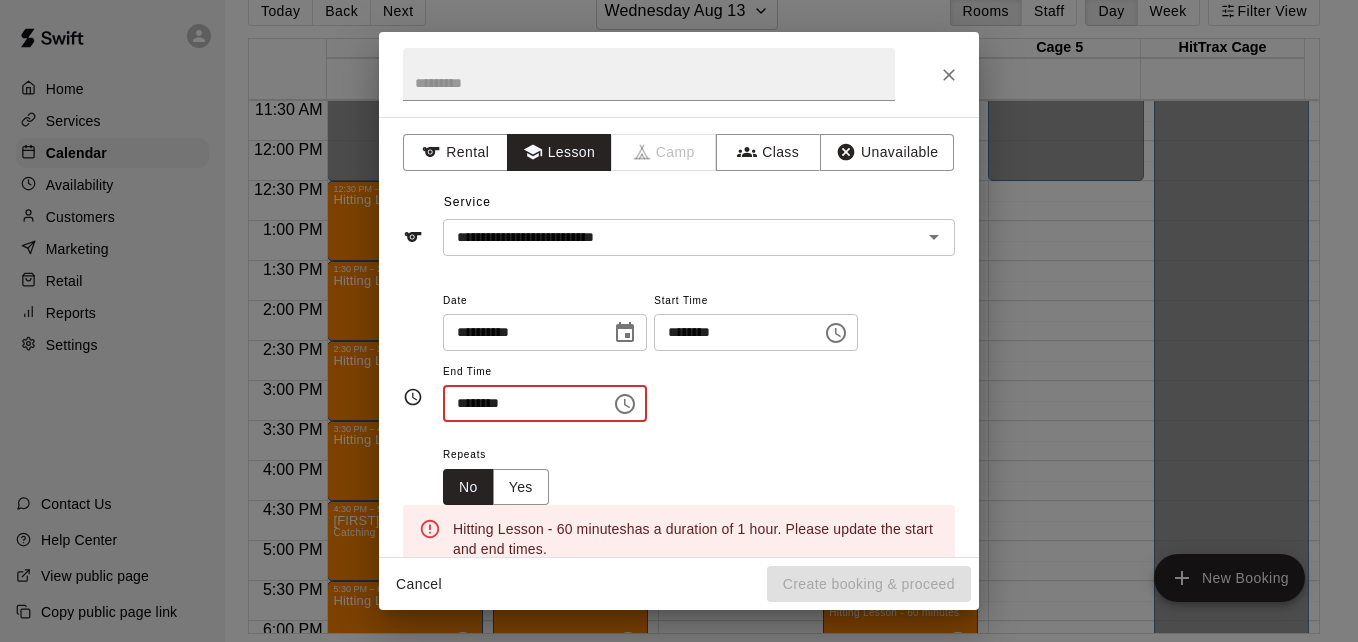 click on "********" at bounding box center [520, 403] 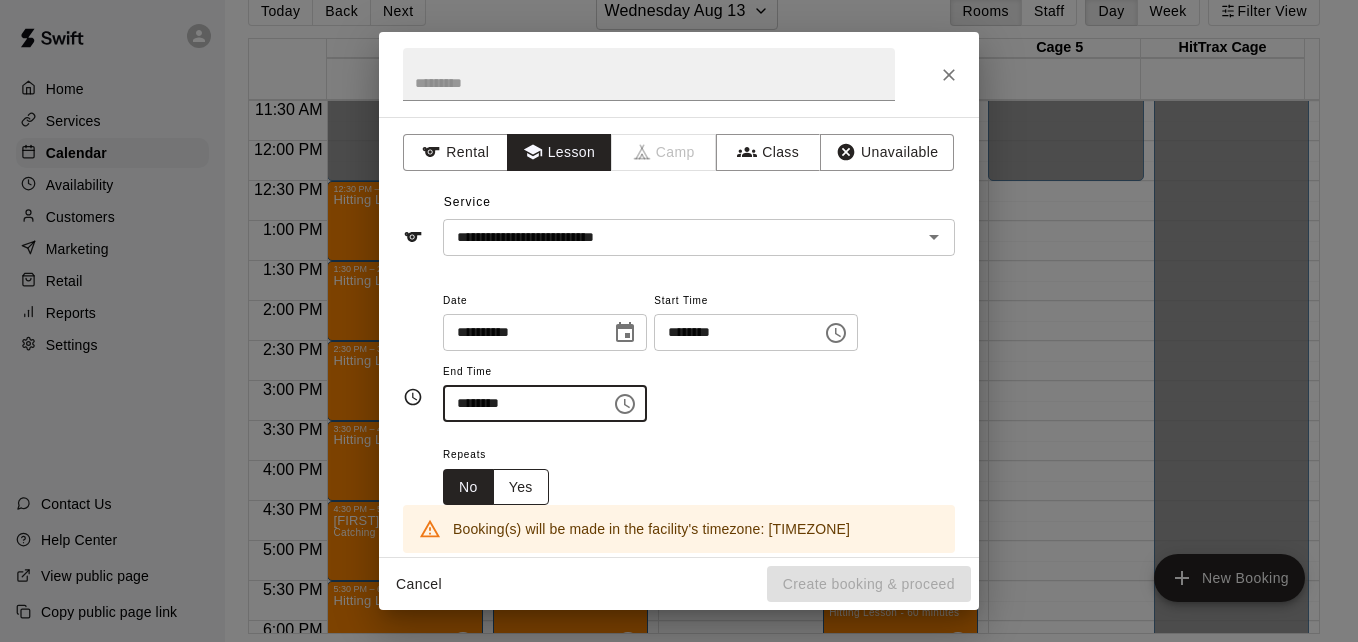 type on "********" 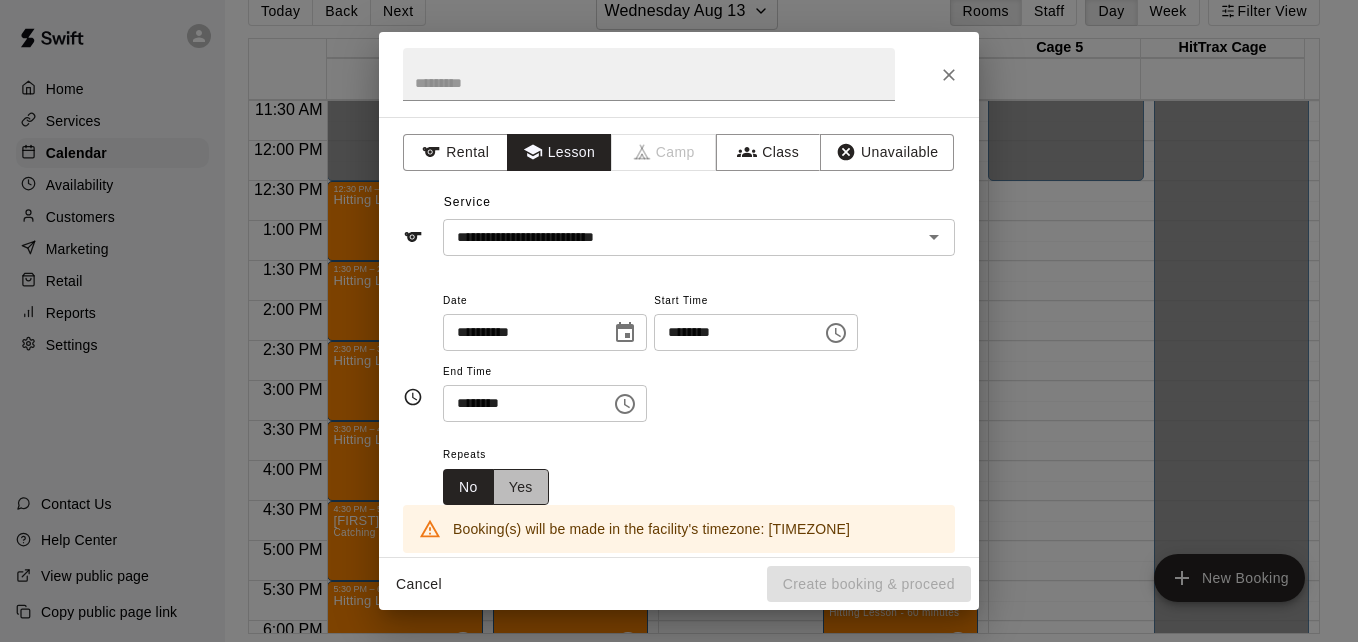 click on "Yes" at bounding box center [521, 487] 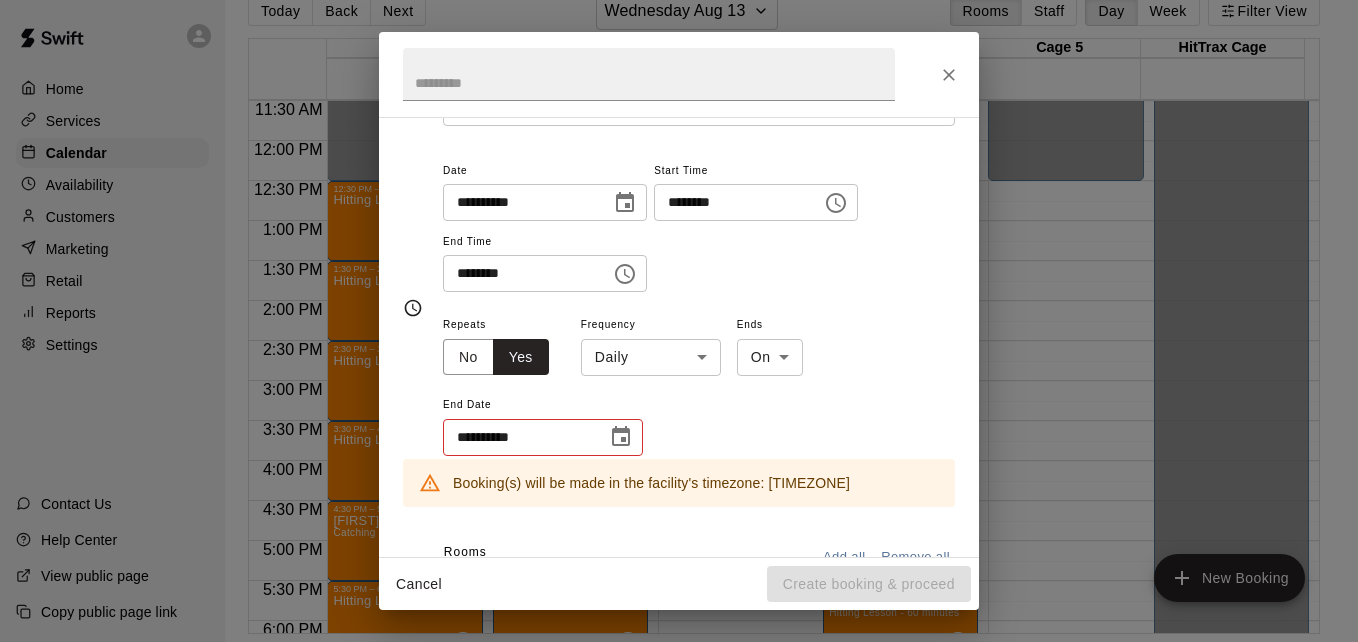 scroll, scrollTop: 160, scrollLeft: 0, axis: vertical 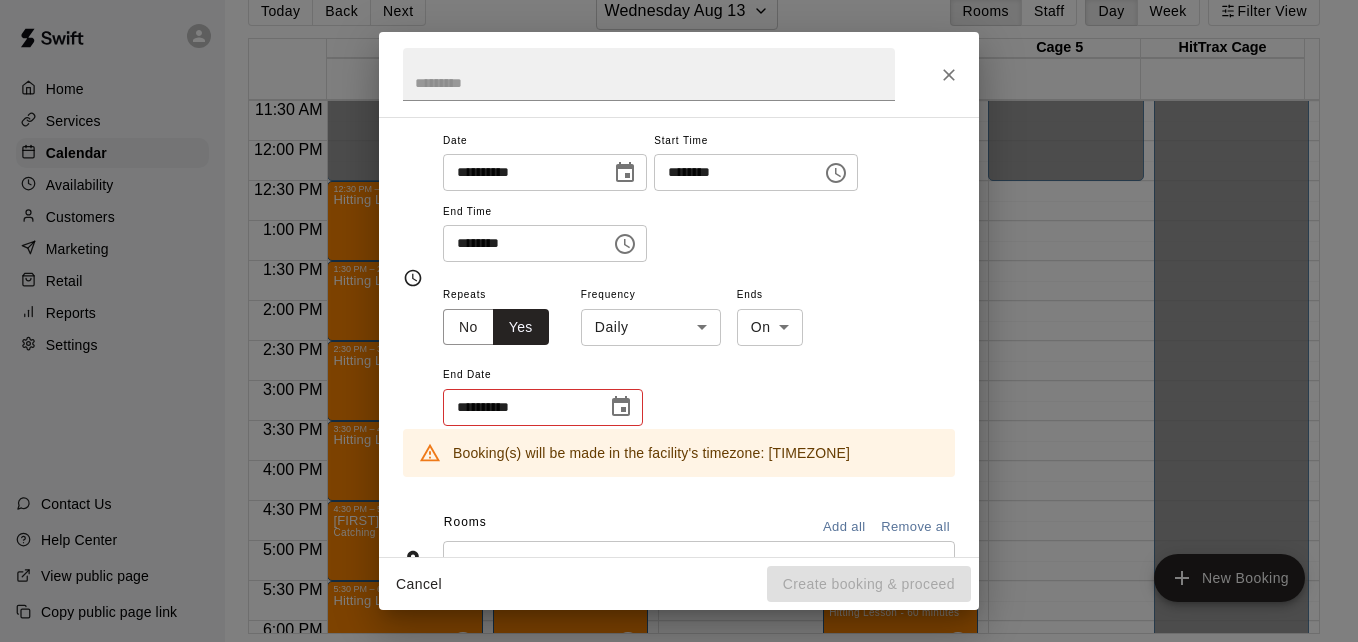click on "Home Services Calendar Availability Customers Marketing Retail Reports Settings Contact Us Help Center View public page Copy public page link Today Back Next [DAY] [MONTH] Rooms Staff Day Week Filter View Cage 1 [DATE] [DAY] Cage 2 [DATE] [DAY] Cage 3 [DATE] [DAY] Cage 4 [DATE] [DAY] Cage 5 [DATE] [DAY] HitTrax Cage [DATE] [DAY] 12:00 AM 12:30 AM 1:00 AM 1:30 AM 2:00 AM 2:30 AM 3:00 AM 3:30 AM 4:00 AM 4:30 AM 5:00 AM 5:30 AM 6:00 AM 6:30 AM 7:00 AM 7:30 AM 8:00 AM 8:30 AM 9:00 AM 9:30 AM 10:00 AM 10:30 AM 11:00 AM 11:30 AM 12:00 PM 12:30 PM 1:00 PM 1:30 PM 2:00 PM 2:30 PM 3:00 PM 3:30 PM 4:00 PM 4:30 PM 5:00 PM 5:30 PM 6:00 PM 6:30 PM 7:00 PM 7:30 PM 8:00 PM 8:30 PM 9:00 PM 9:30 PM 10:00 PM 10:30 PM 11:00 PM 11:30 PM 12:00 AM – 12:30 PM Closed 12:30 PM – 1:30 PM Hitting Lesson - 60 minutes LR 0 1:30 PM – 2:30 PM Hitting Lesson - 60 minutes LR 0 2:30 PM – 3:30 PM Hitting Lesson - 60 minutes LR 0 3:30 PM – 4:30 PM Hitting Lesson - 60 minutes LR 0 4:30 PM – 5:30 PM [FIRST] ([NICKNAME]) [LAST] Catching Lesson - 60 minutes LR 0 LR 0 LR 0 0" at bounding box center [679, 305] 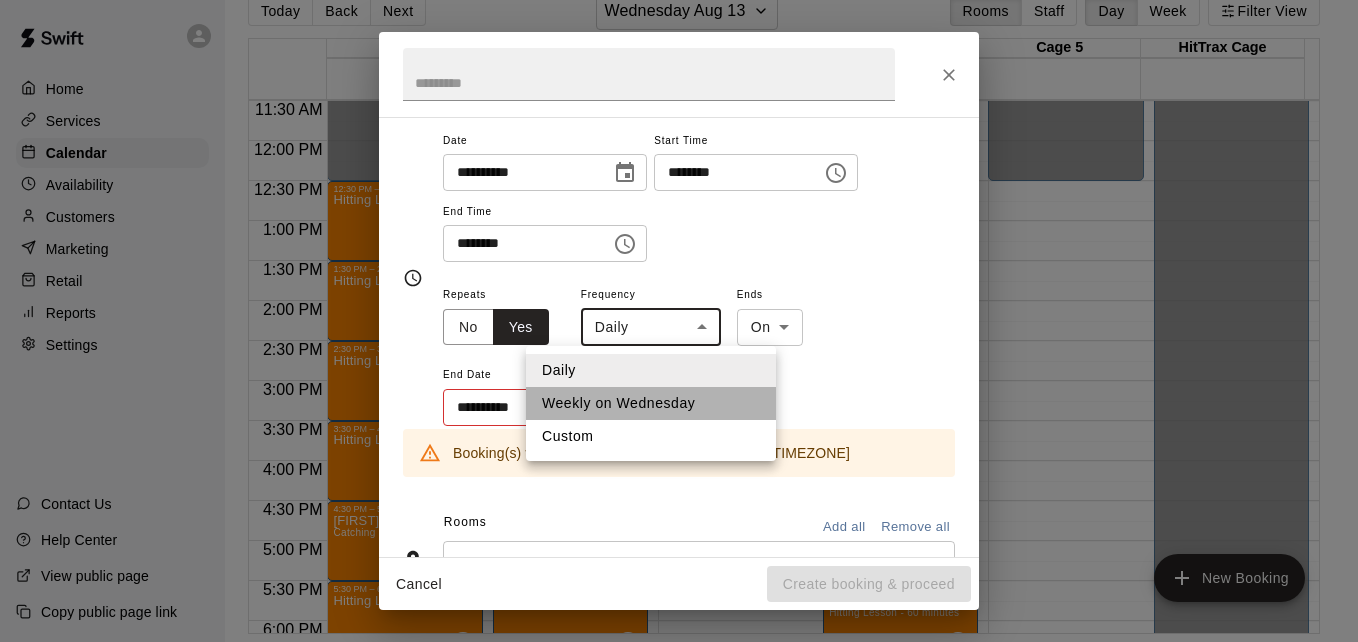click on "Weekly on Wednesday" at bounding box center (651, 403) 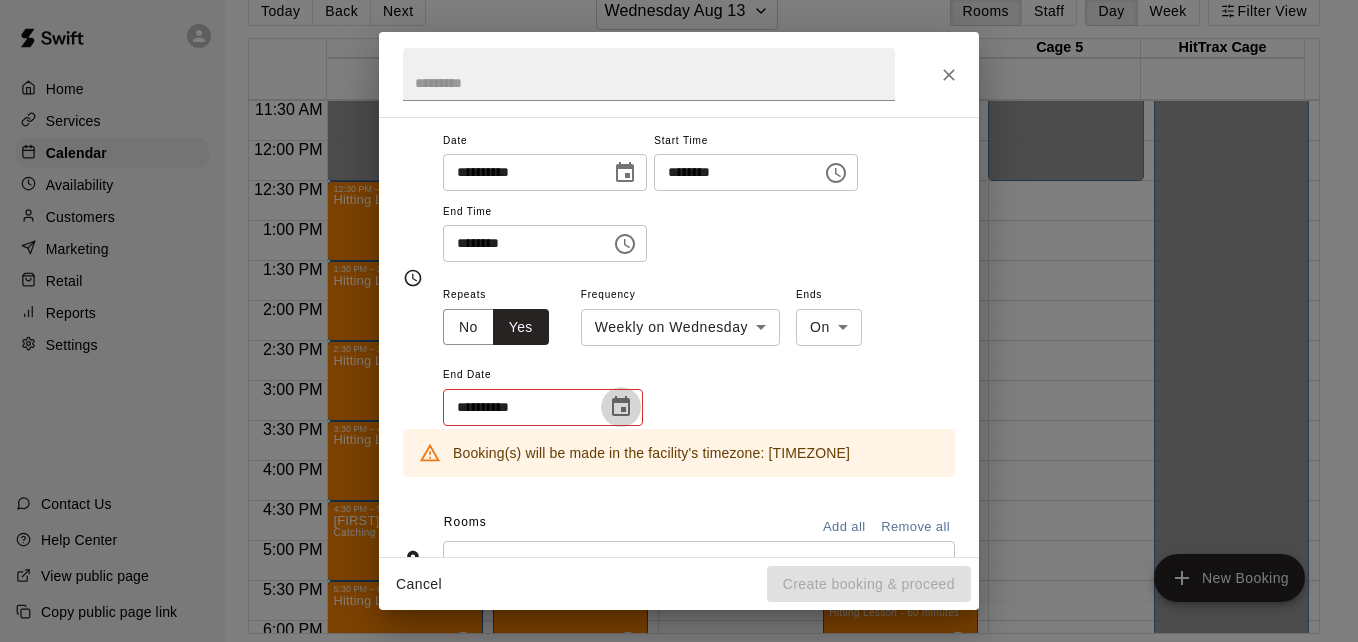 click 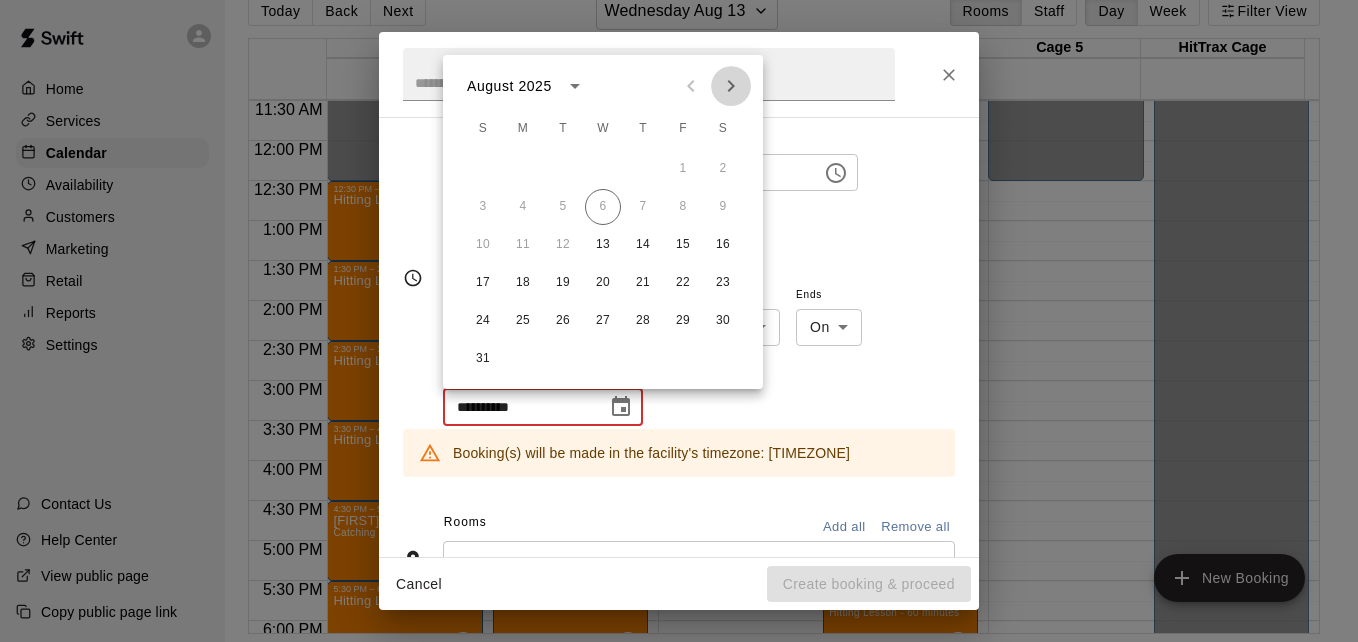click 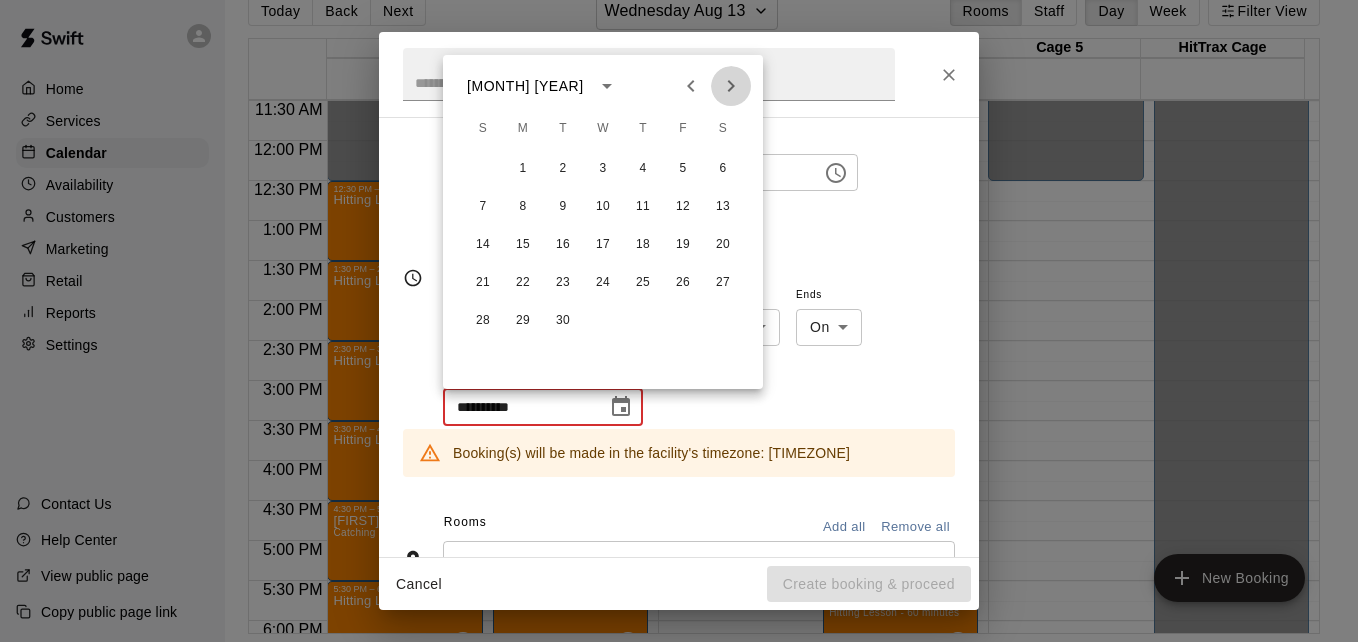 click 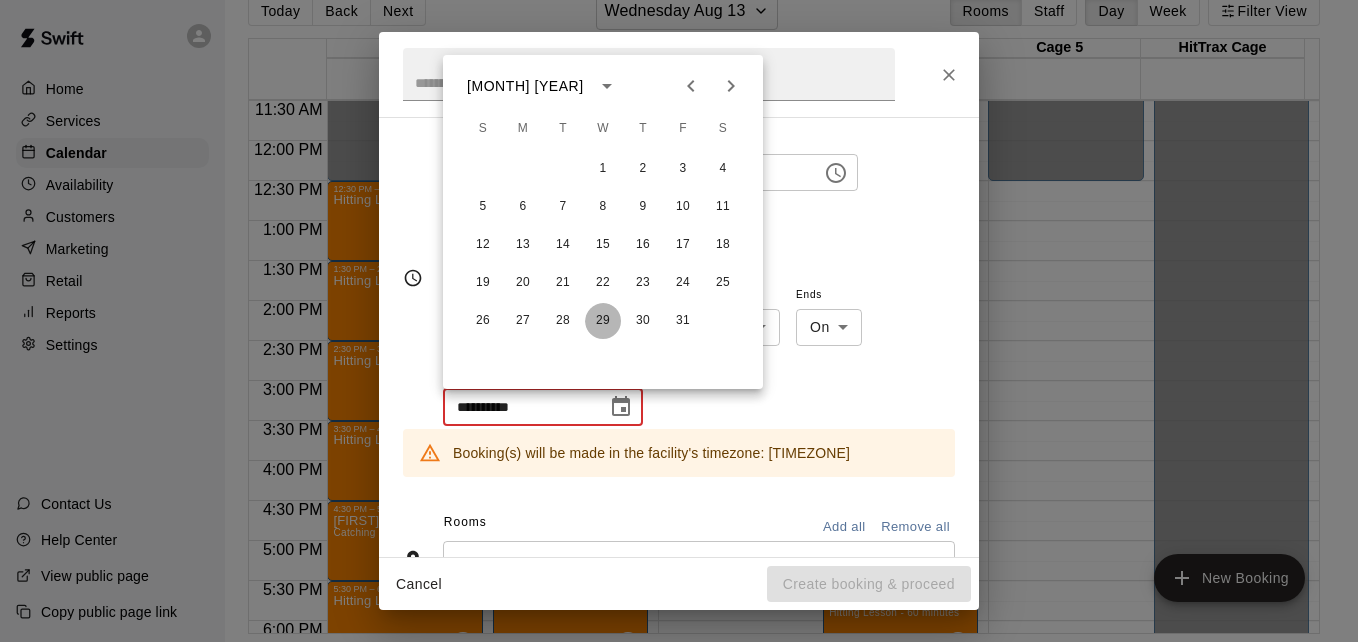 click on "29" at bounding box center (603, 321) 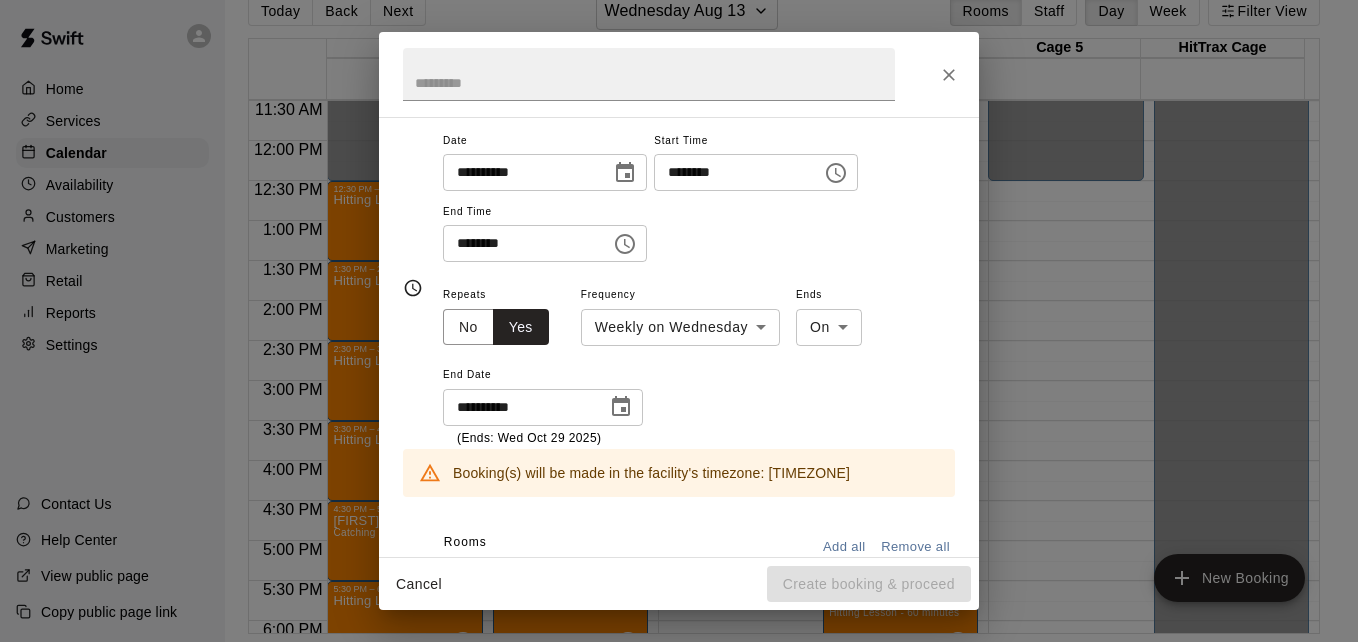 scroll, scrollTop: 524, scrollLeft: 0, axis: vertical 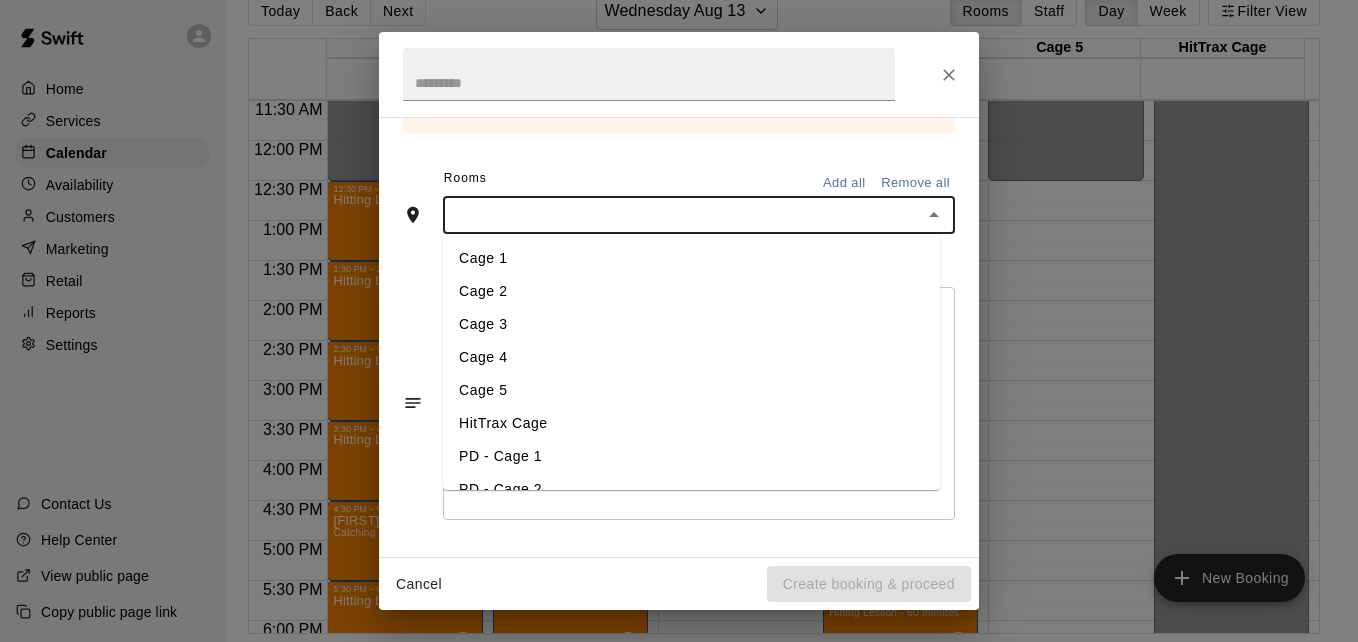 click at bounding box center (682, 215) 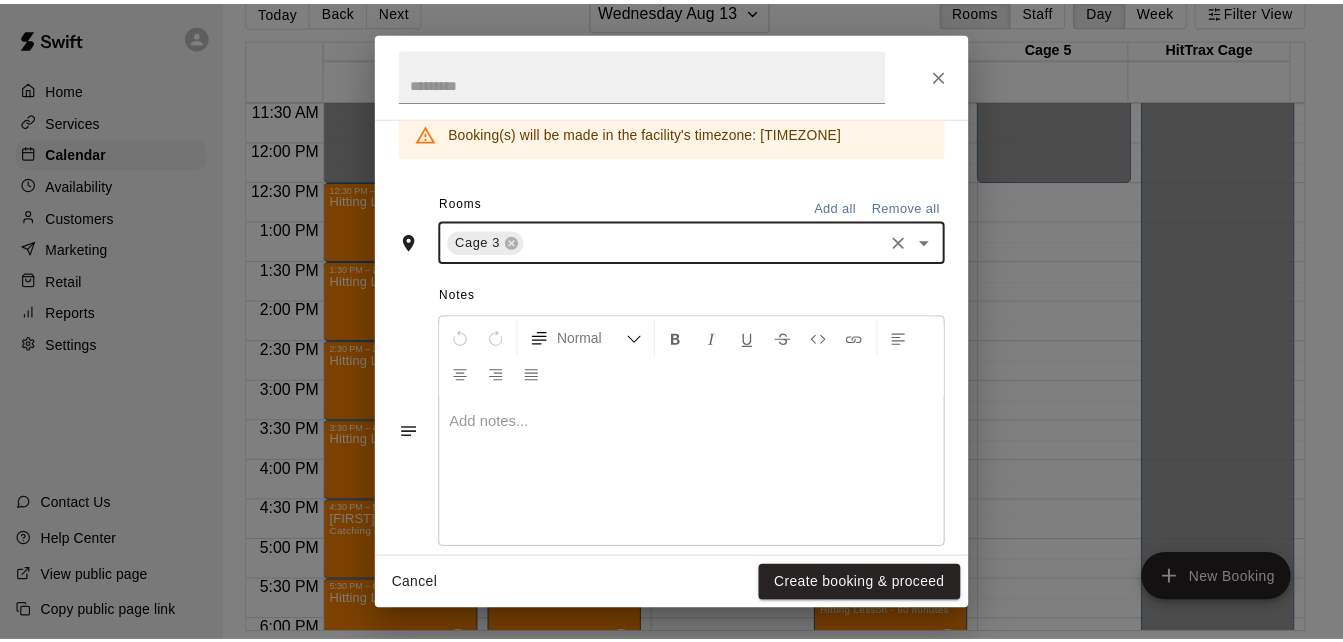 scroll, scrollTop: 600, scrollLeft: 0, axis: vertical 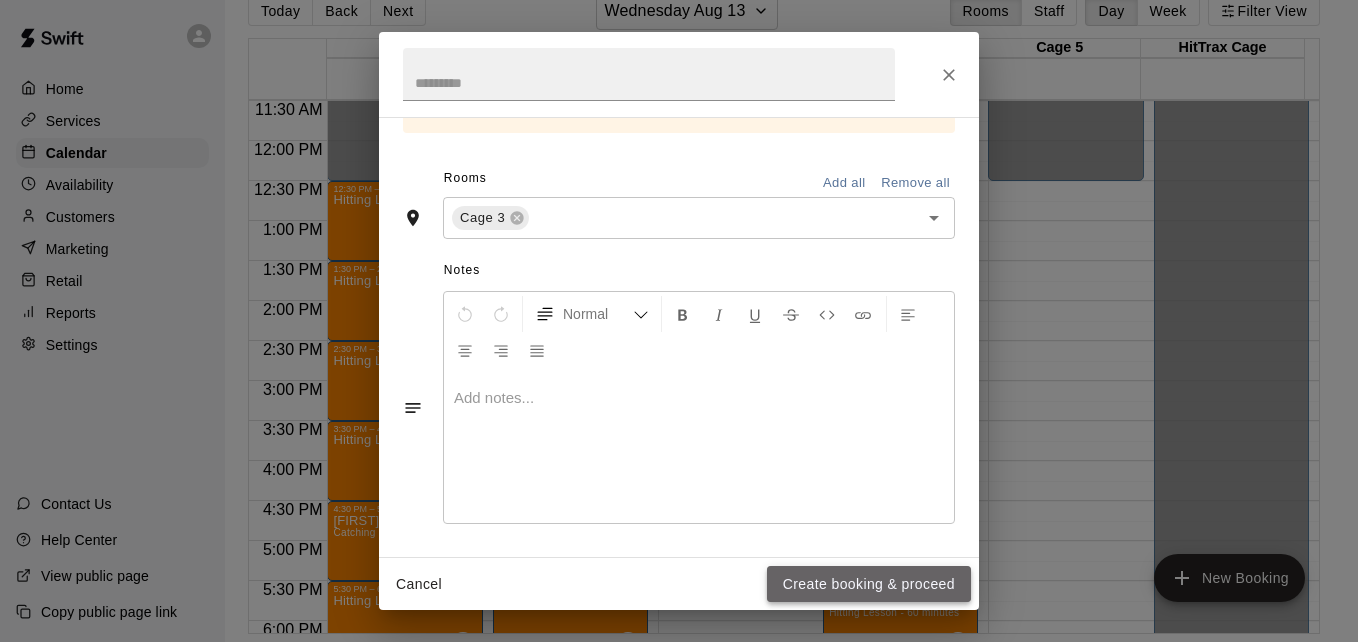 click on "Create booking & proceed" at bounding box center [869, 584] 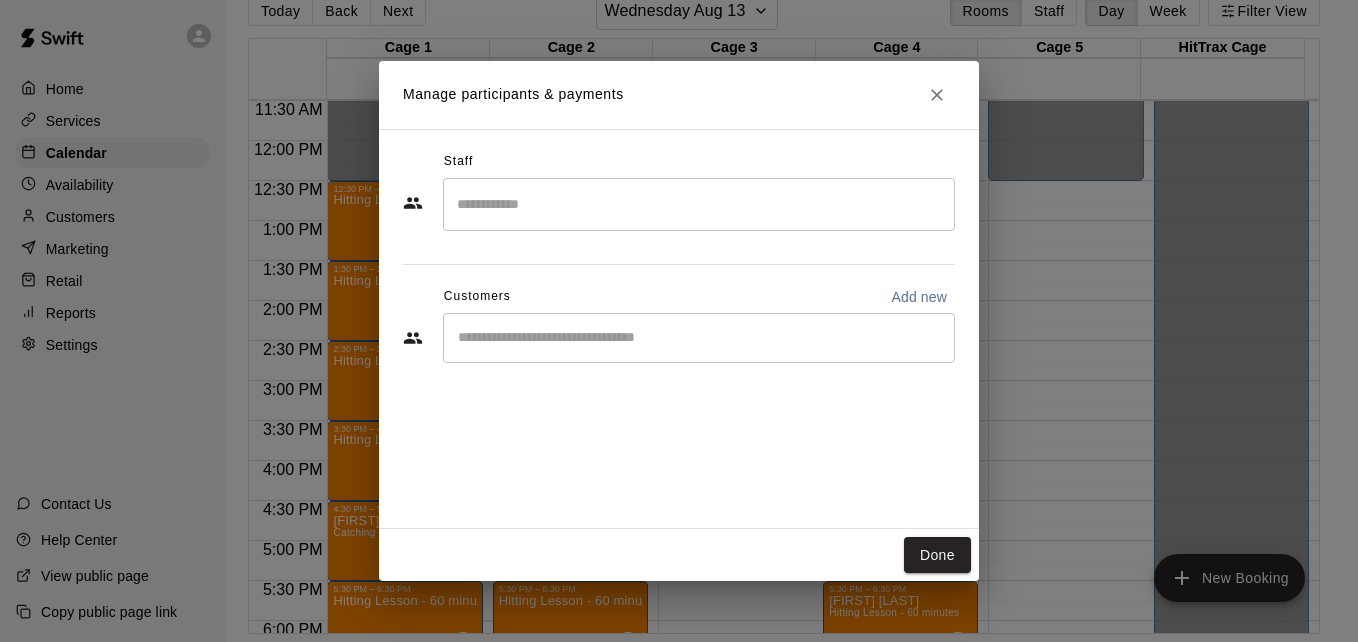 click at bounding box center [699, 204] 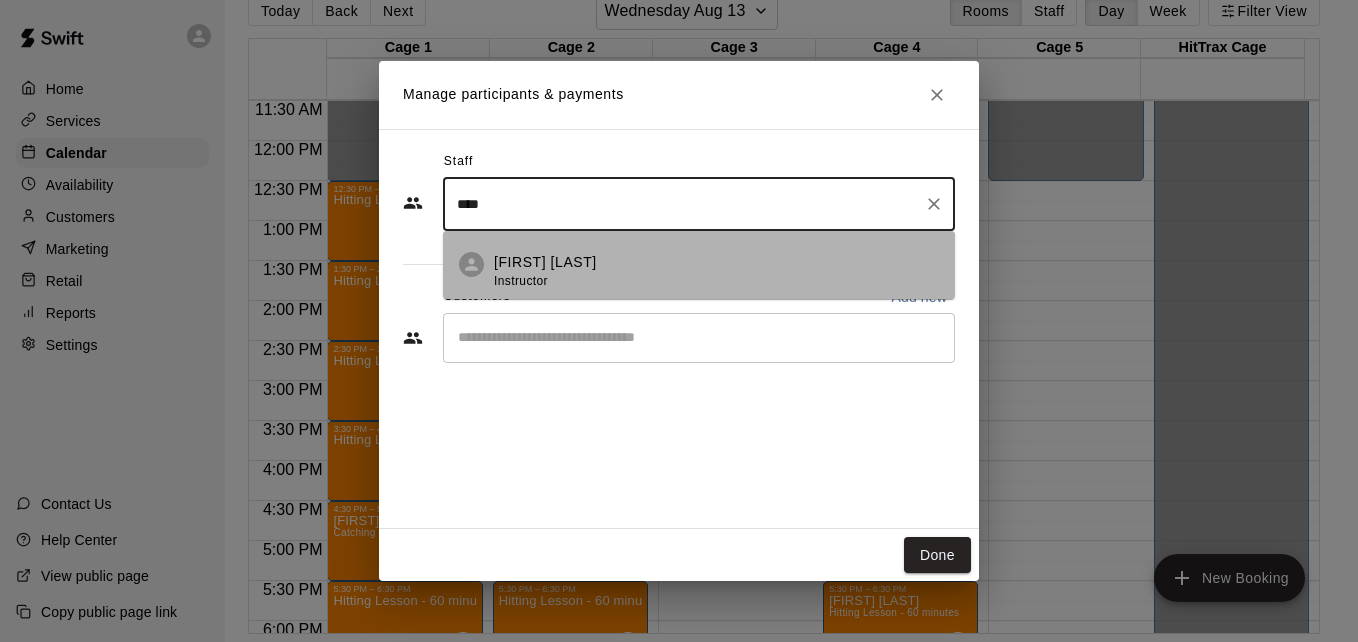 click on "[FIRST] [LAST] Instructor" at bounding box center (716, 271) 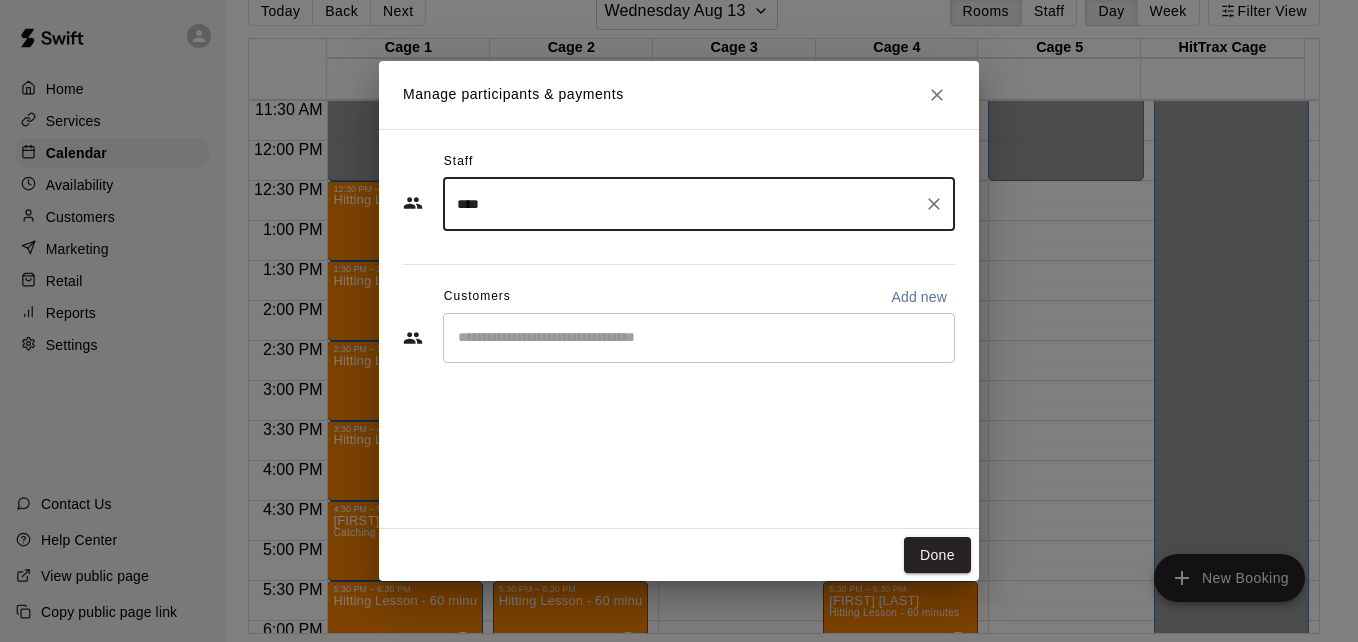 type on "****" 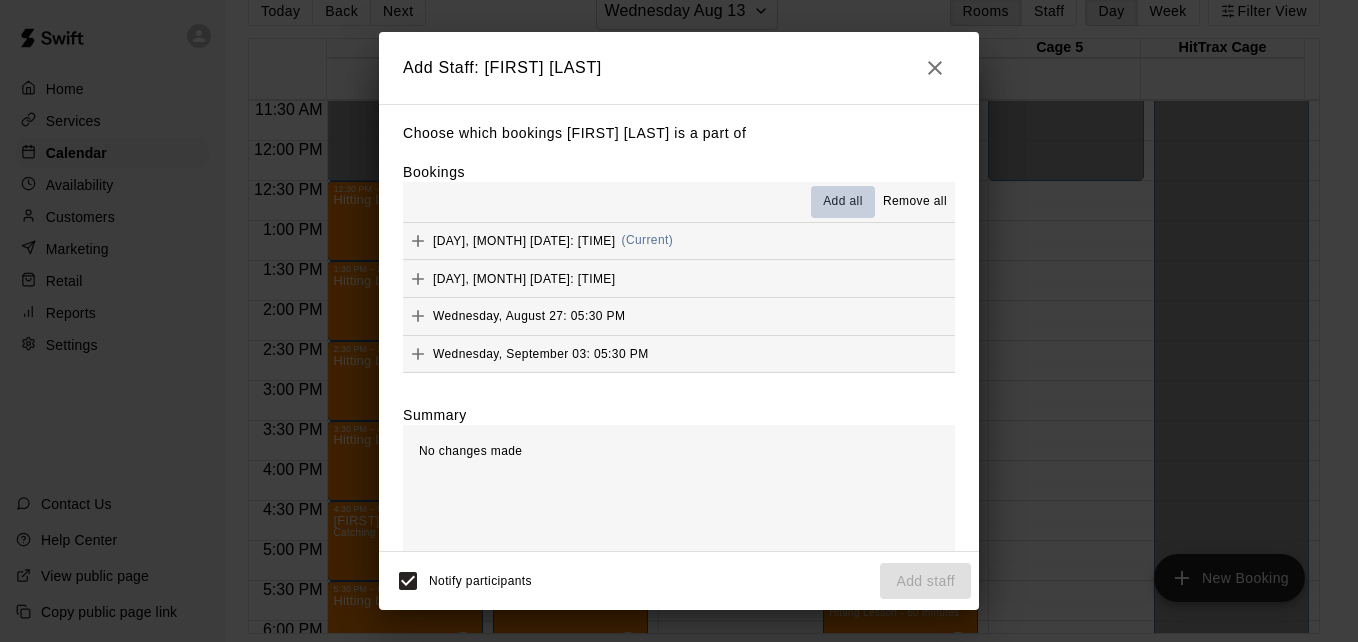 click on "Add all" at bounding box center [843, 202] 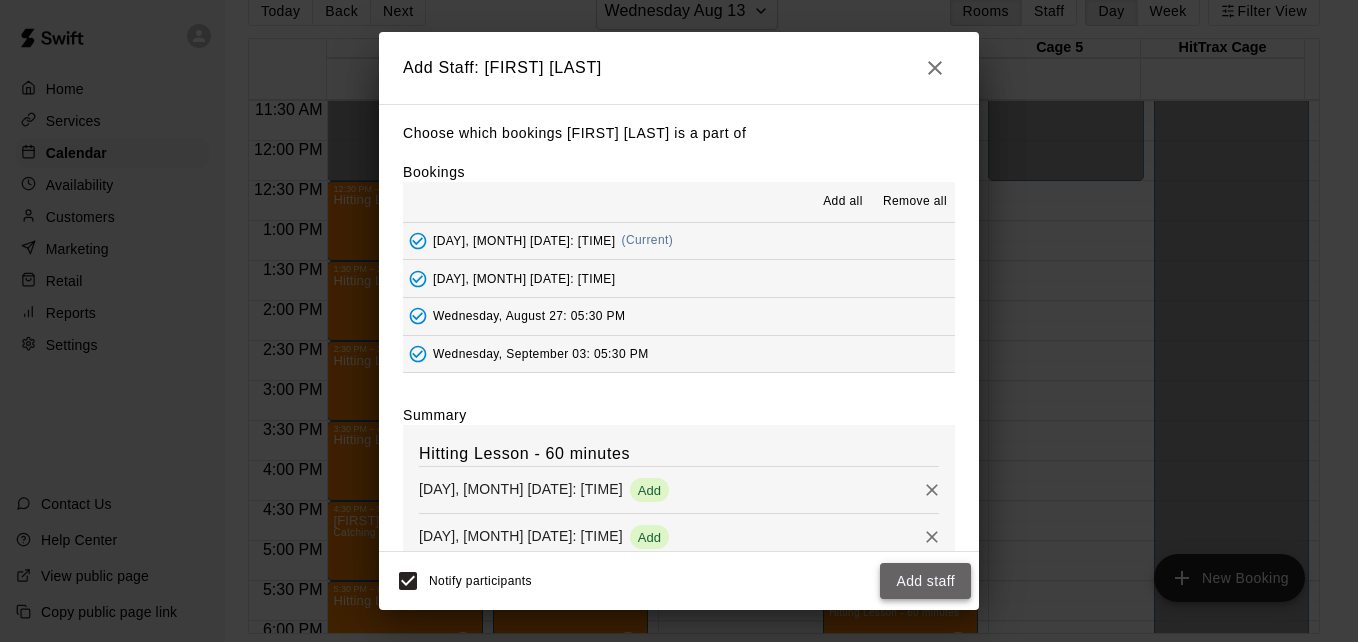 click on "Add staff" at bounding box center [925, 581] 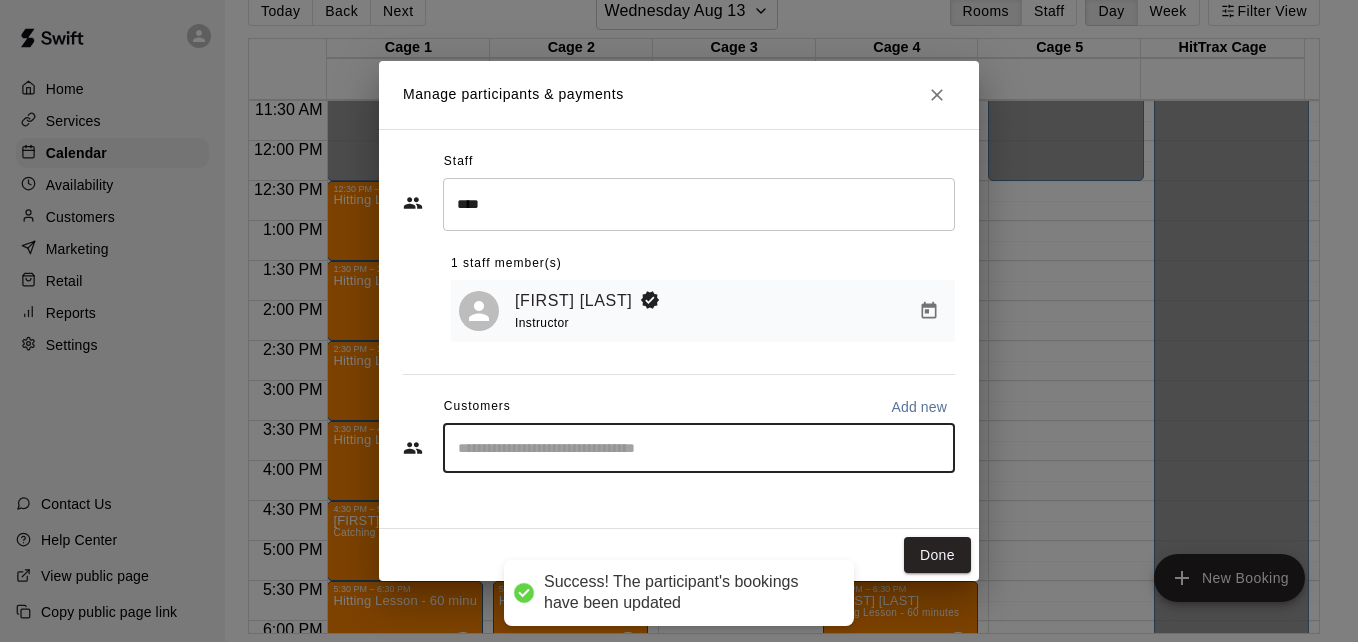 click at bounding box center (699, 448) 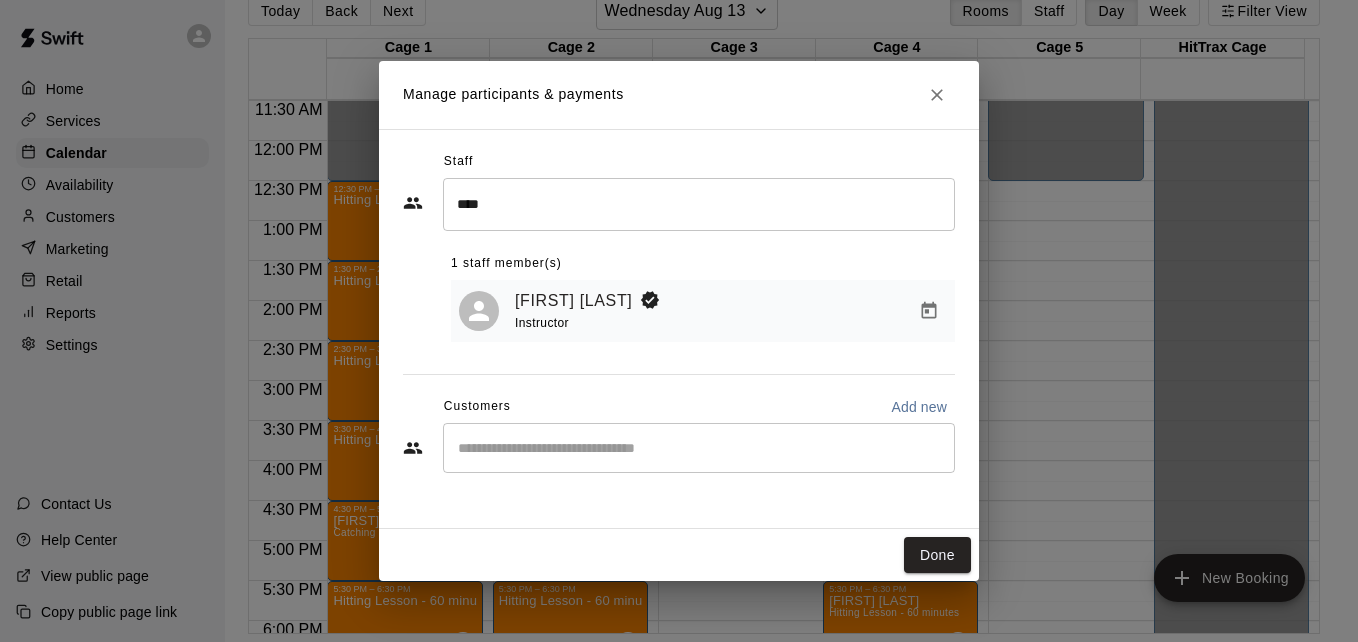 click on "Staff **** ​ 1   staff member(s) [FIRST] [LAST] Instructor Customers Add new ​" at bounding box center [679, 329] 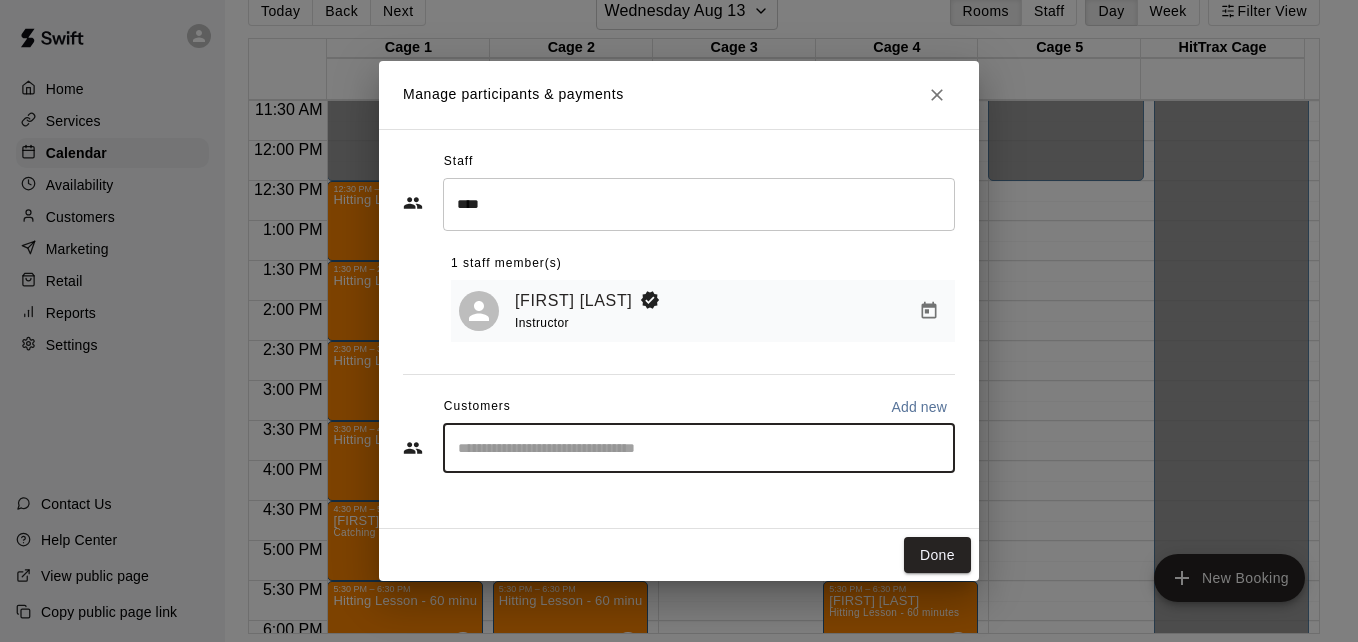 click at bounding box center (699, 448) 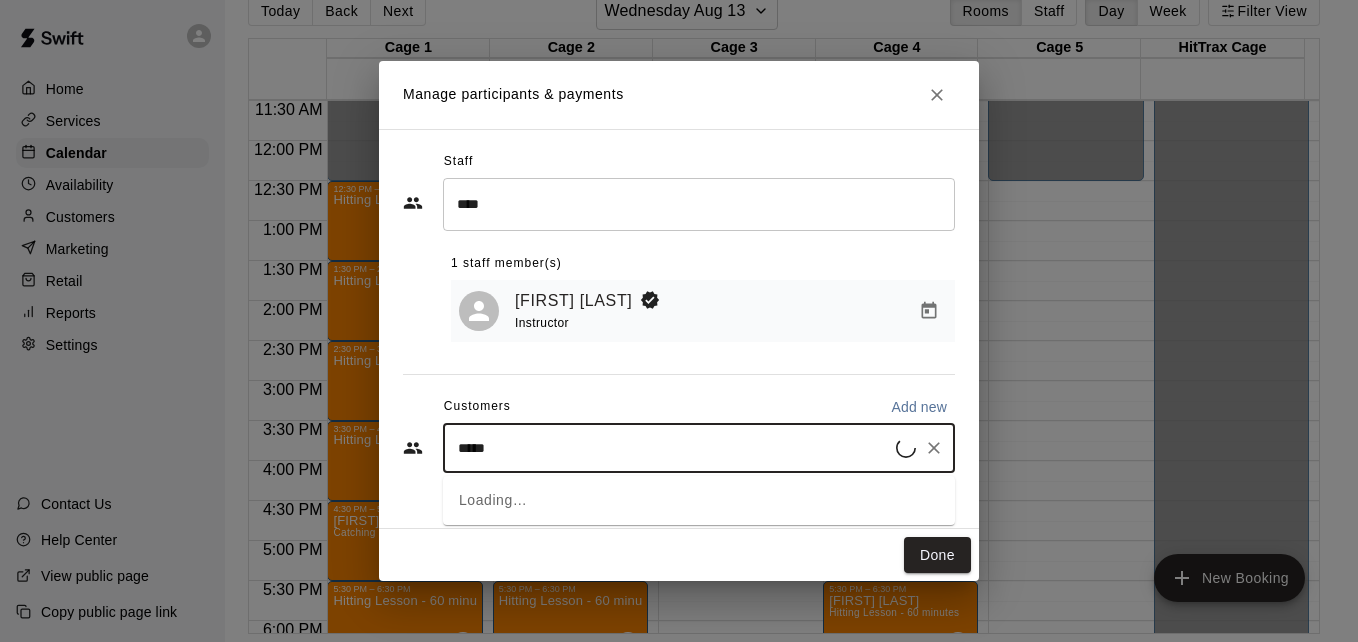 type on "******" 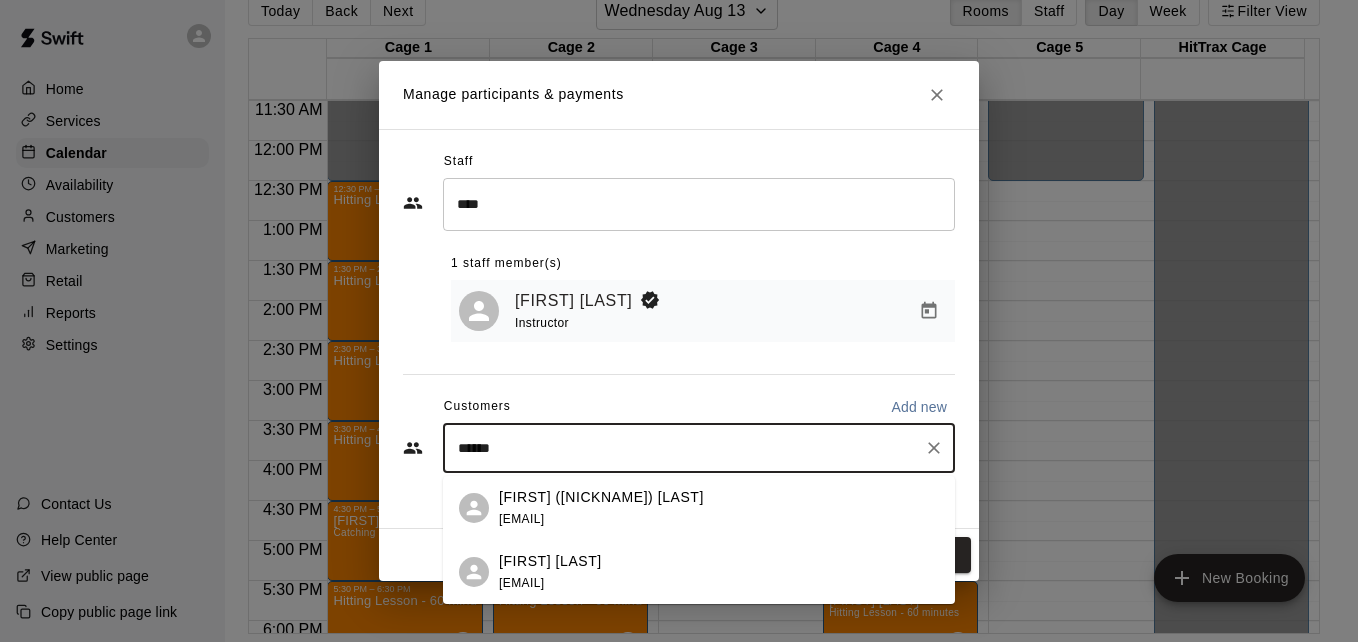 click on "[FIRST] ([NICKNAME]) [LAST]" at bounding box center (601, 497) 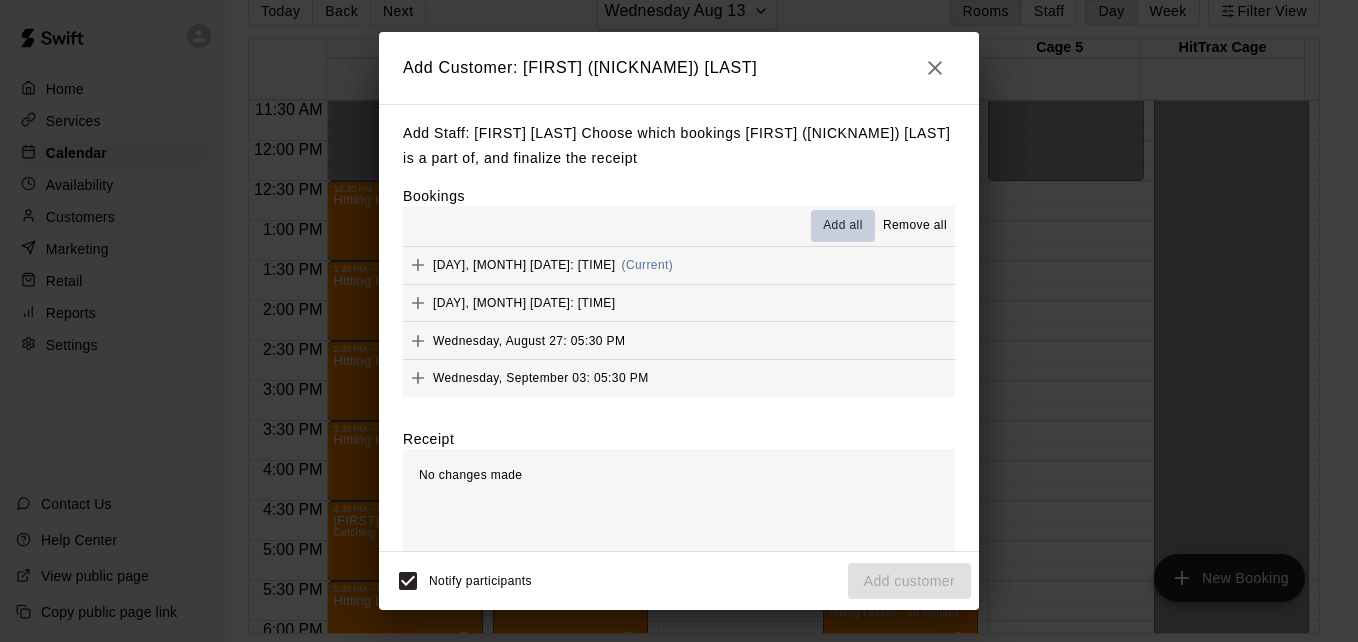 click on "Add all" at bounding box center (843, 226) 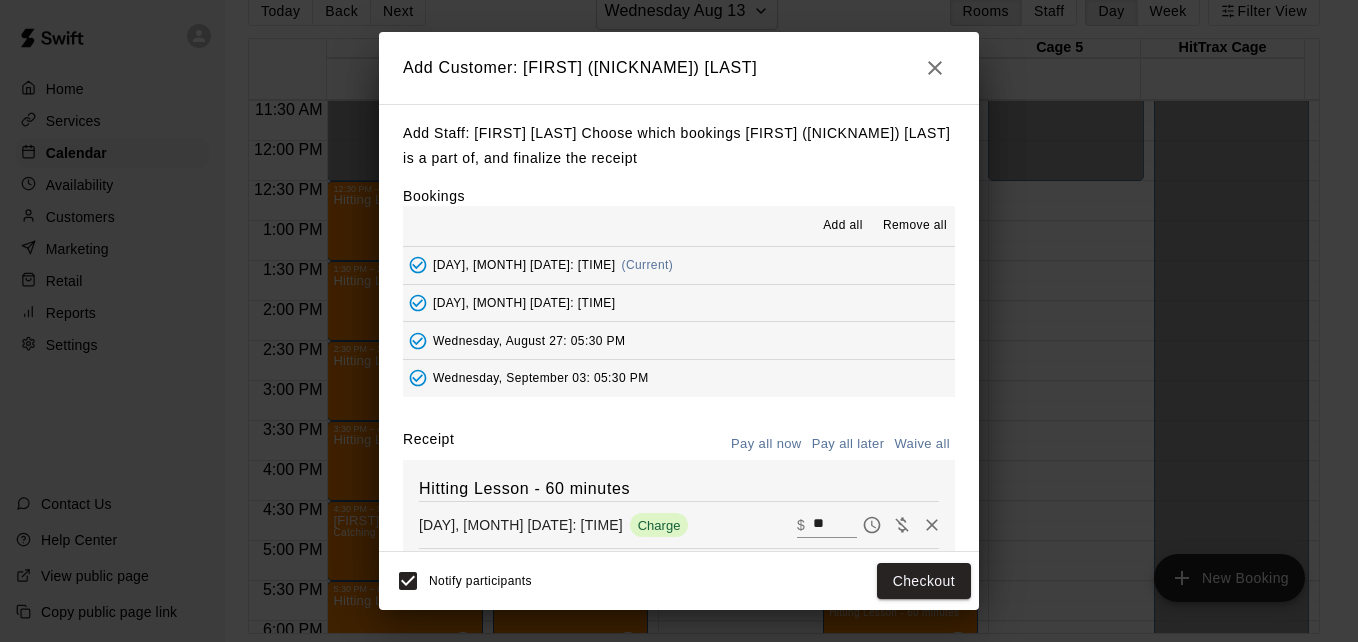 click on "Pay all later" at bounding box center (848, 444) 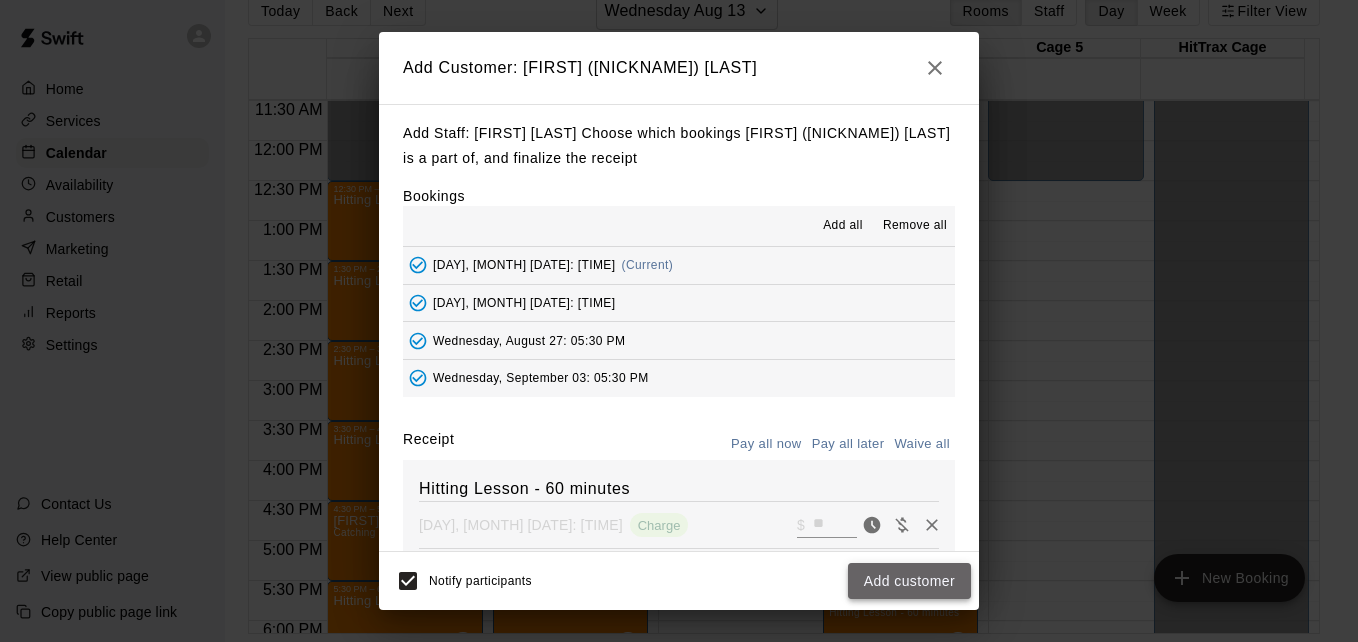 click on "Add customer" at bounding box center (909, 581) 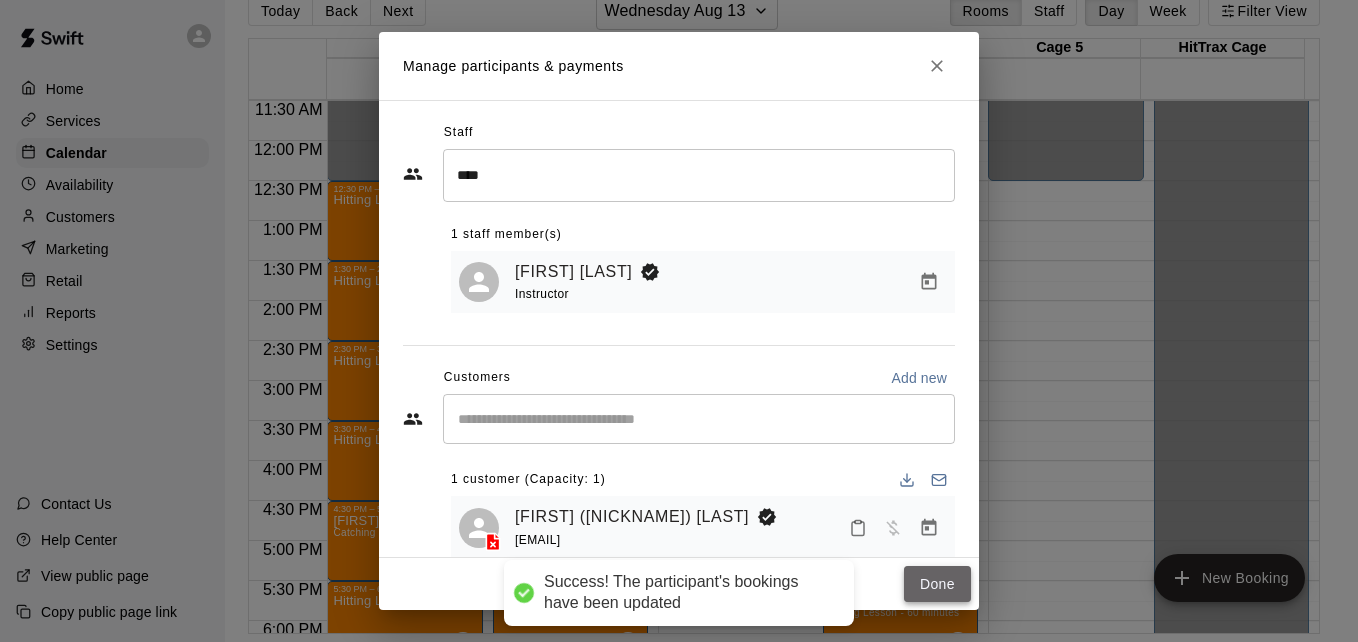 click on "Done" at bounding box center [937, 584] 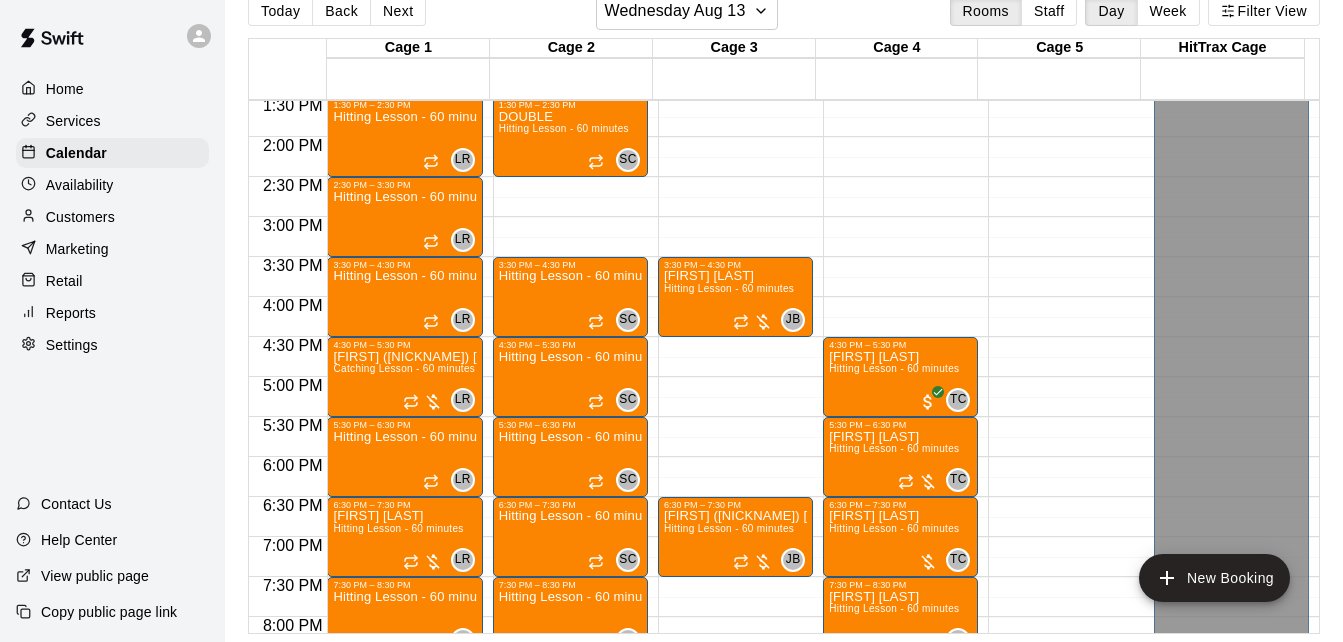 scroll, scrollTop: 1120, scrollLeft: 0, axis: vertical 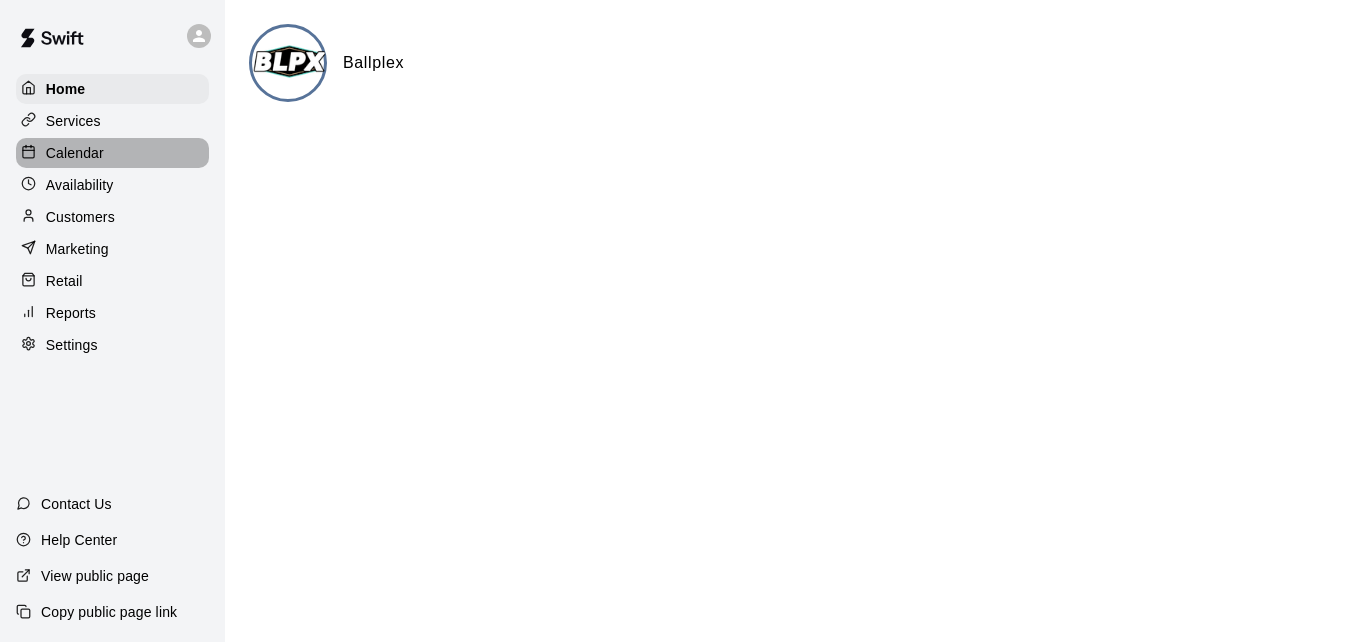 click on "Calendar" at bounding box center (112, 153) 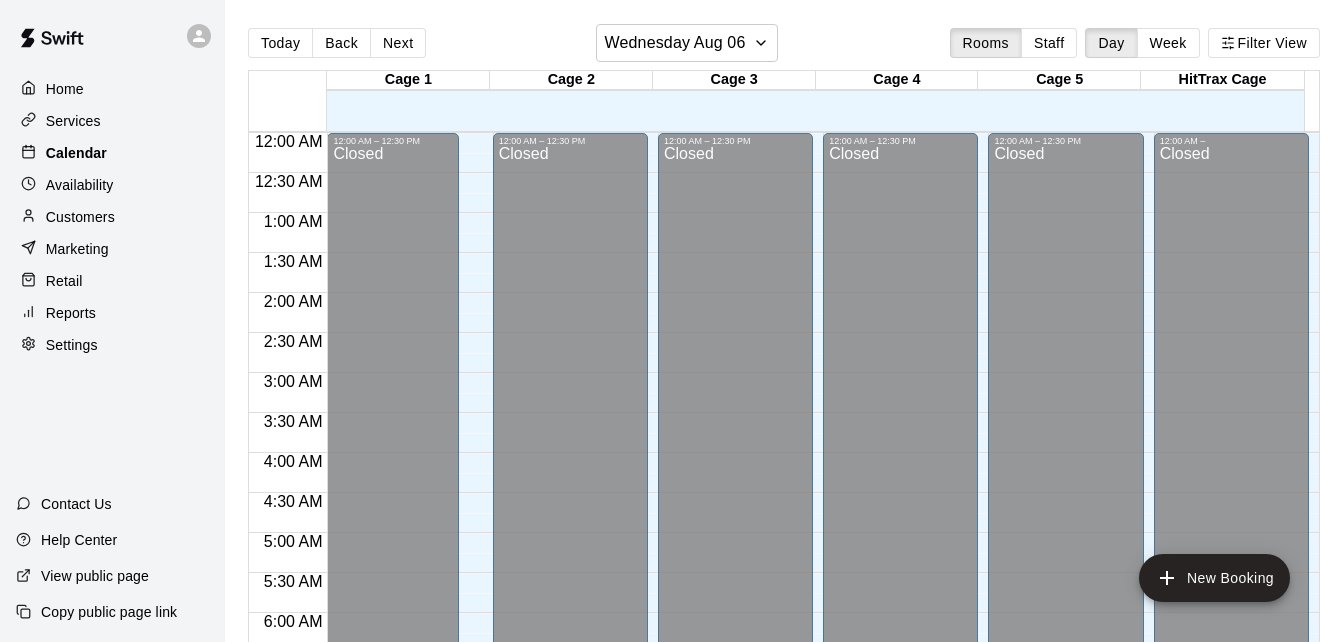 scroll, scrollTop: 933, scrollLeft: 0, axis: vertical 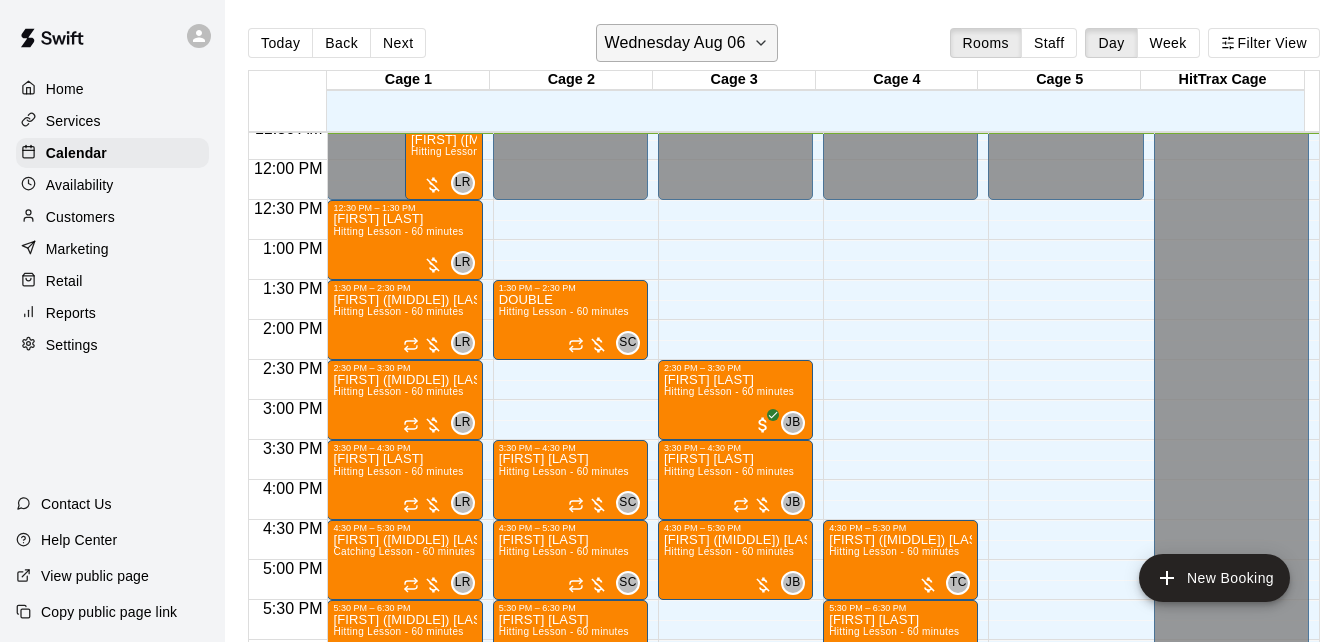 click on "Wednesday Aug 06" at bounding box center (687, 43) 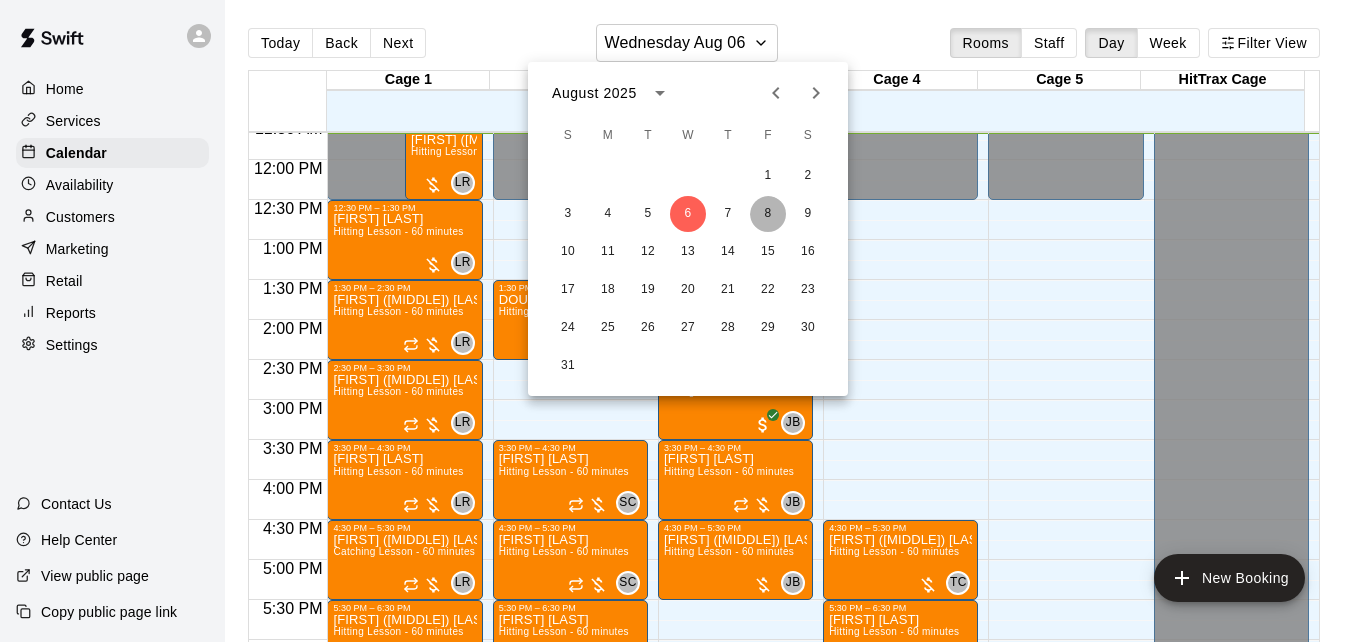 click on "8" at bounding box center (768, 214) 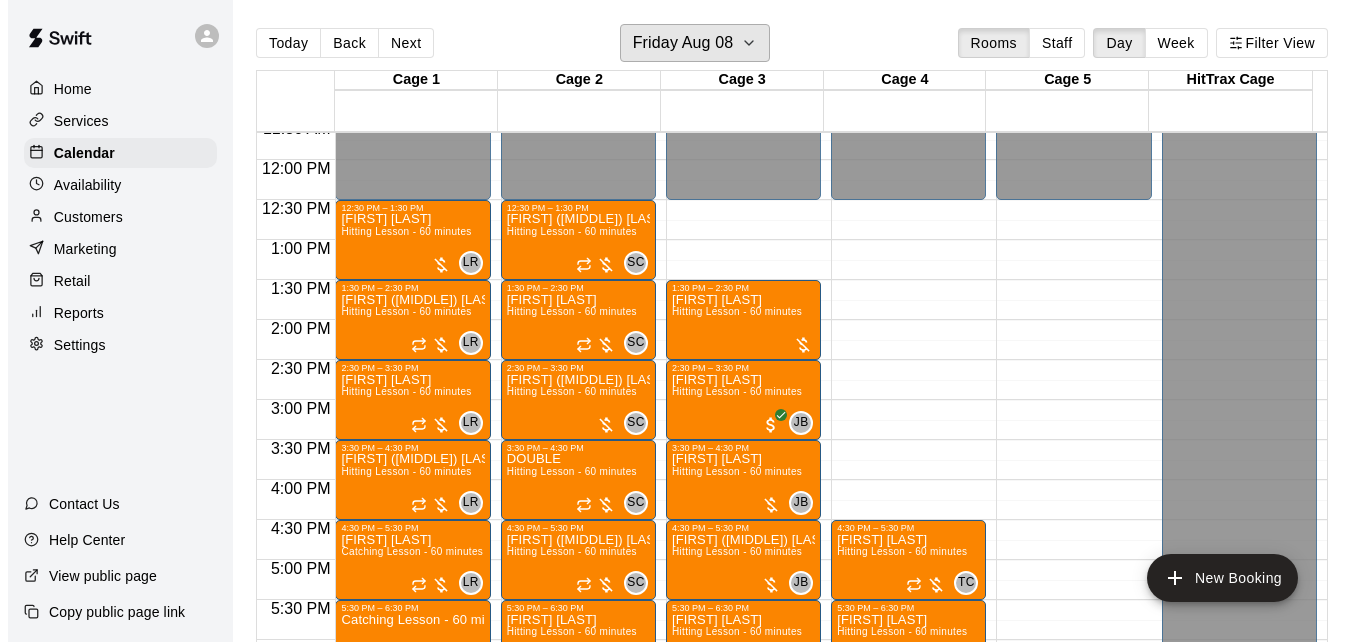 scroll, scrollTop: 32, scrollLeft: 0, axis: vertical 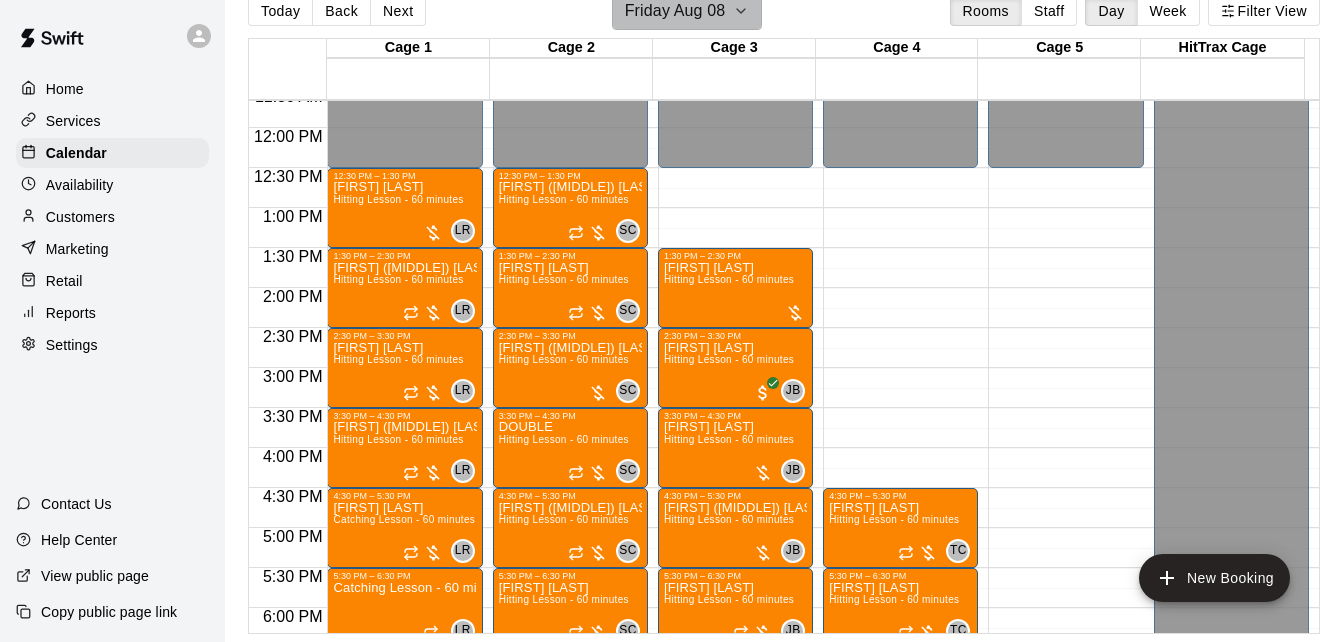 click 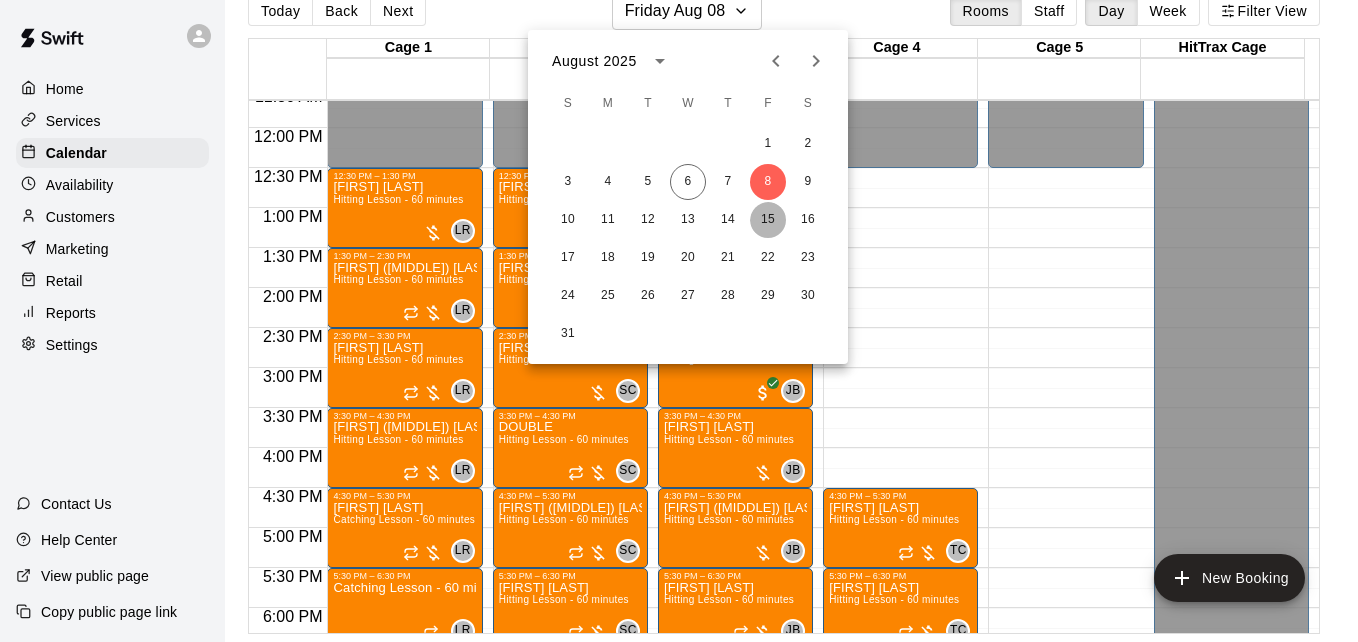 click on "15" at bounding box center [768, 220] 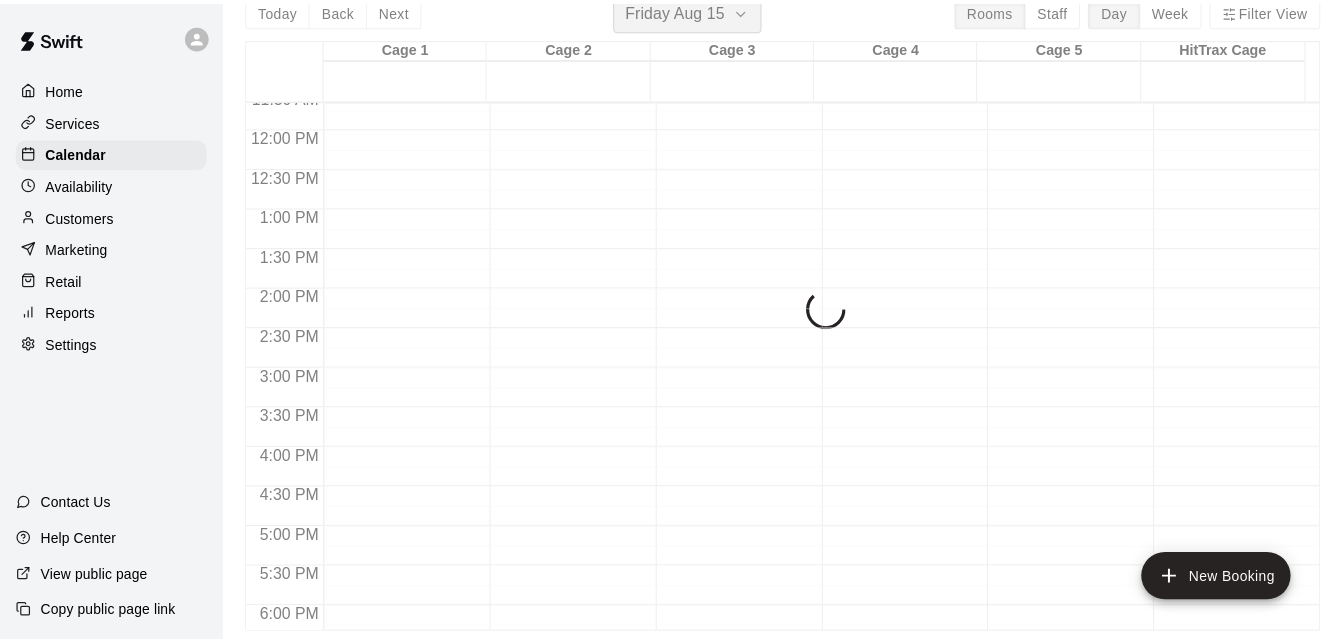 scroll, scrollTop: 24, scrollLeft: 0, axis: vertical 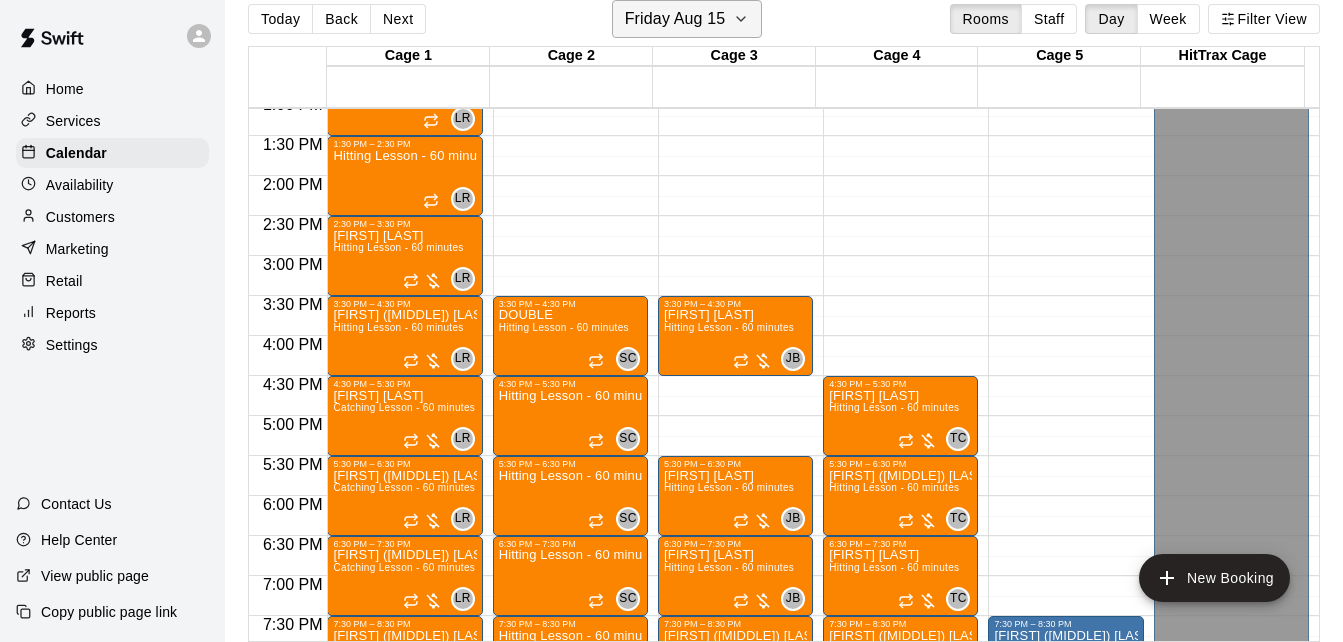click 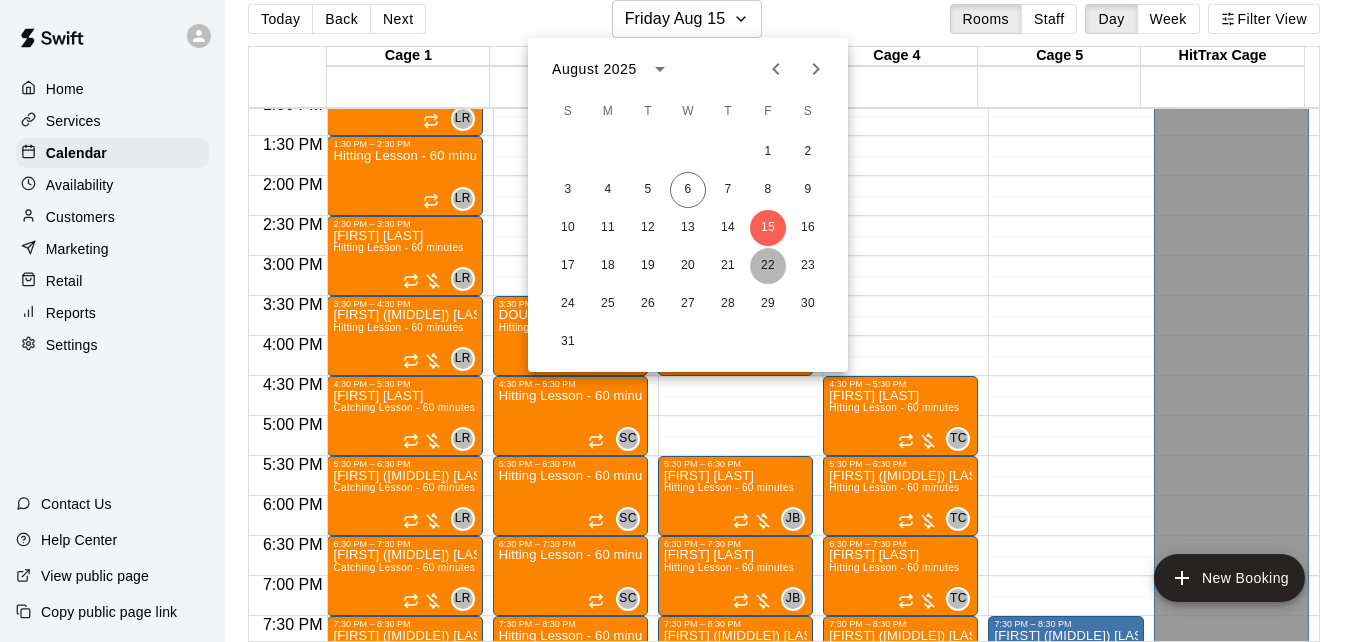 click on "22" at bounding box center (768, 266) 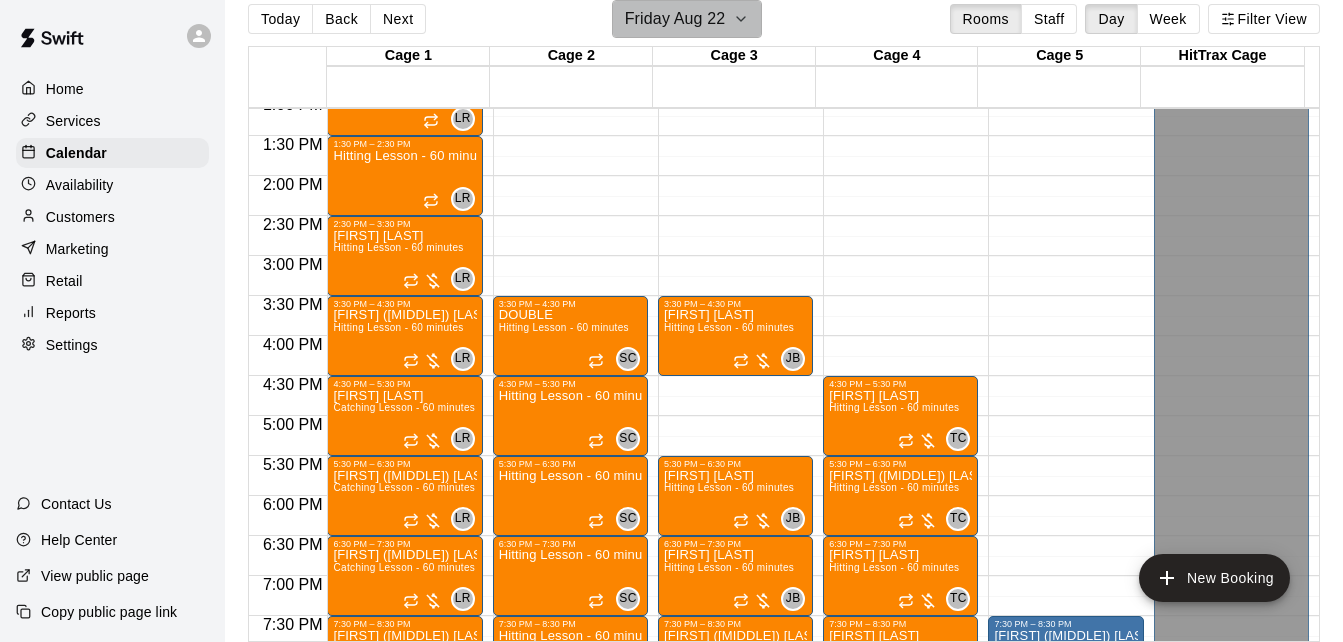 click 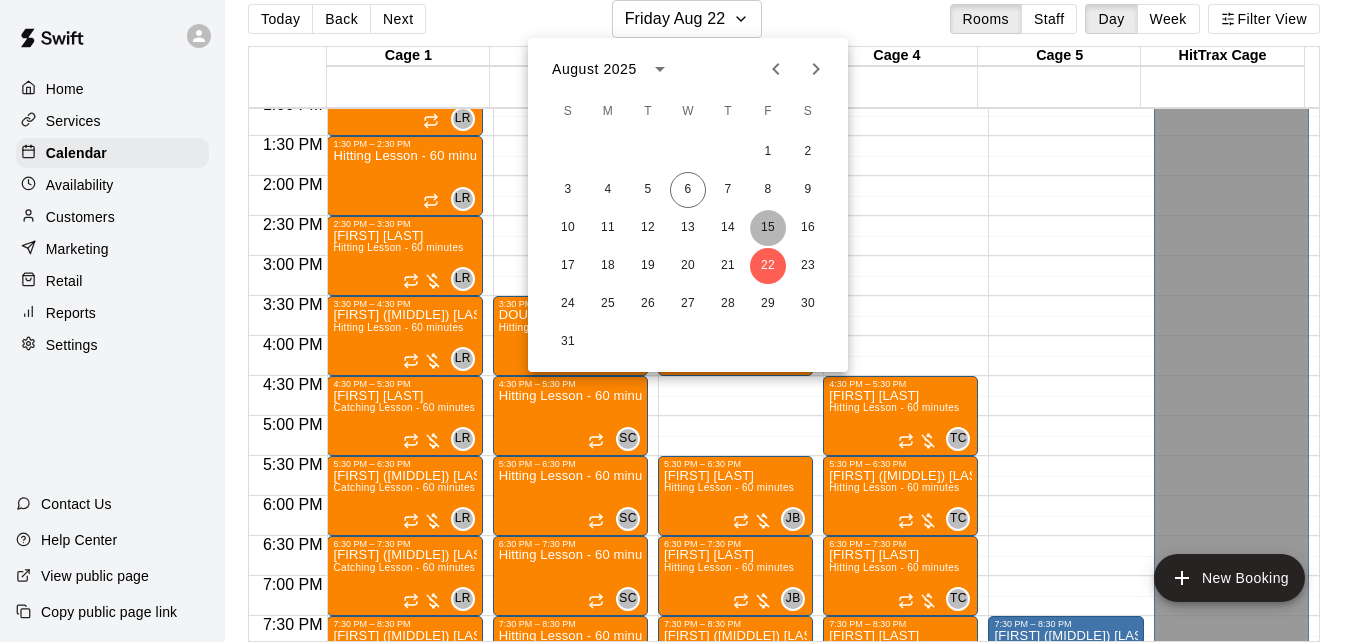 click on "15" at bounding box center [768, 228] 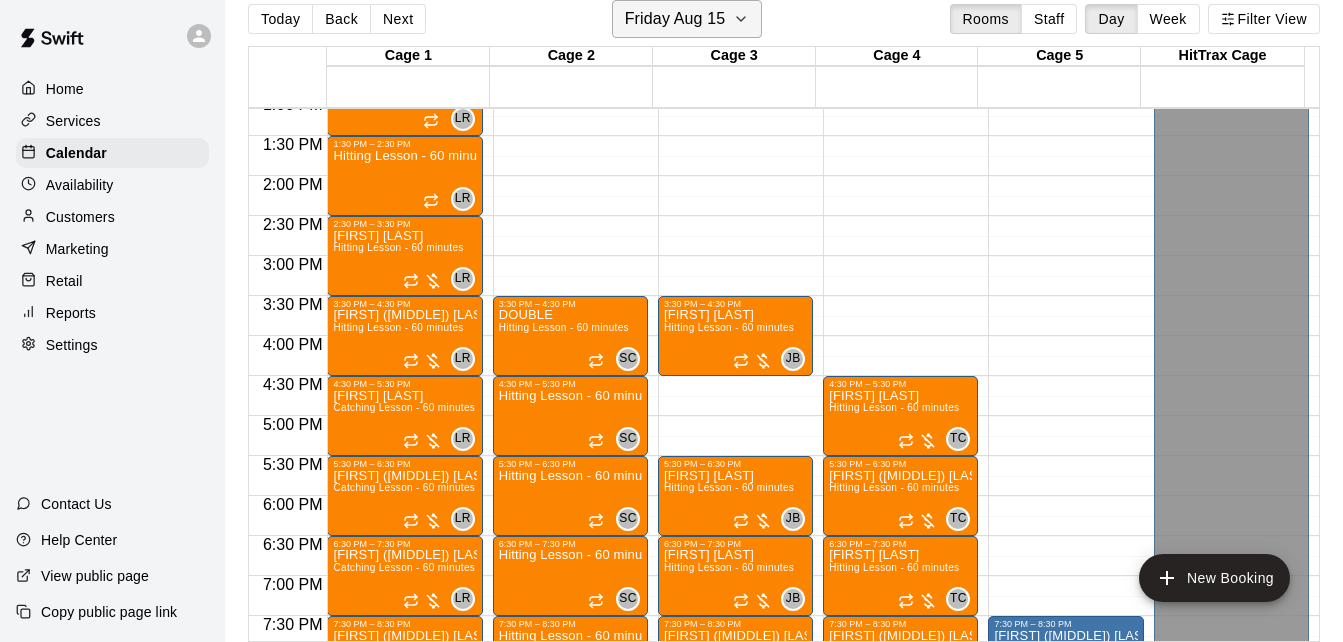 click on "Friday Aug 15" at bounding box center (687, 19) 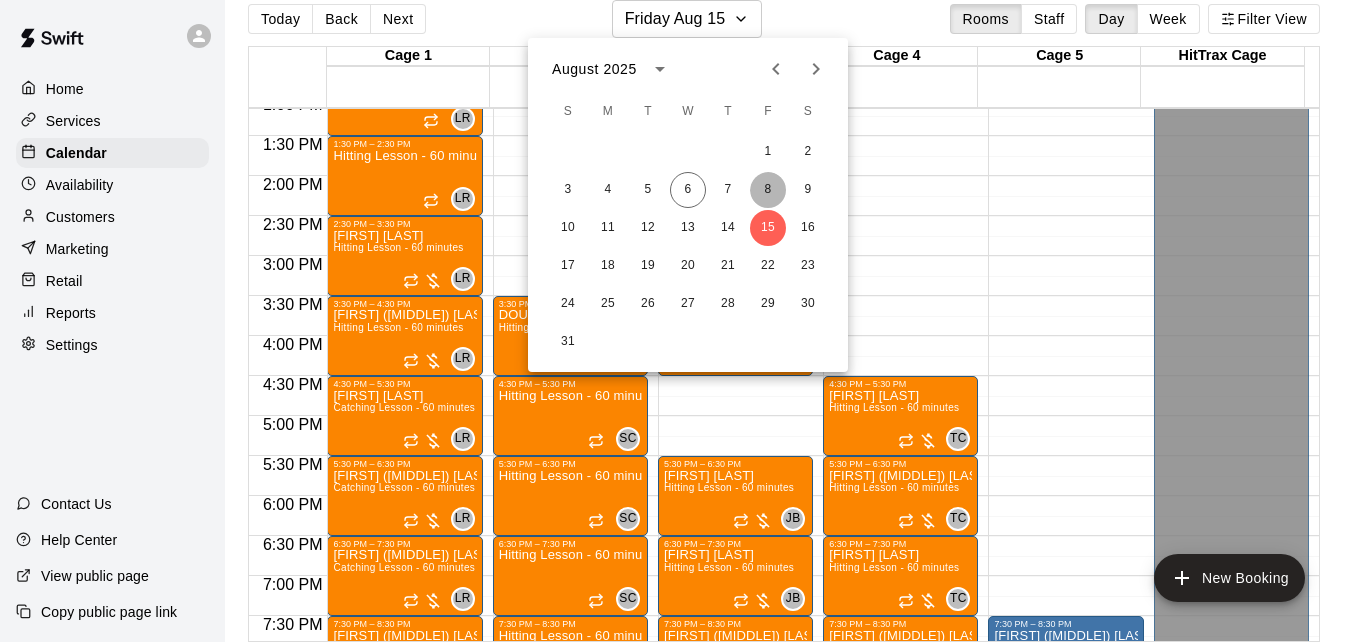 click on "8" at bounding box center (768, 190) 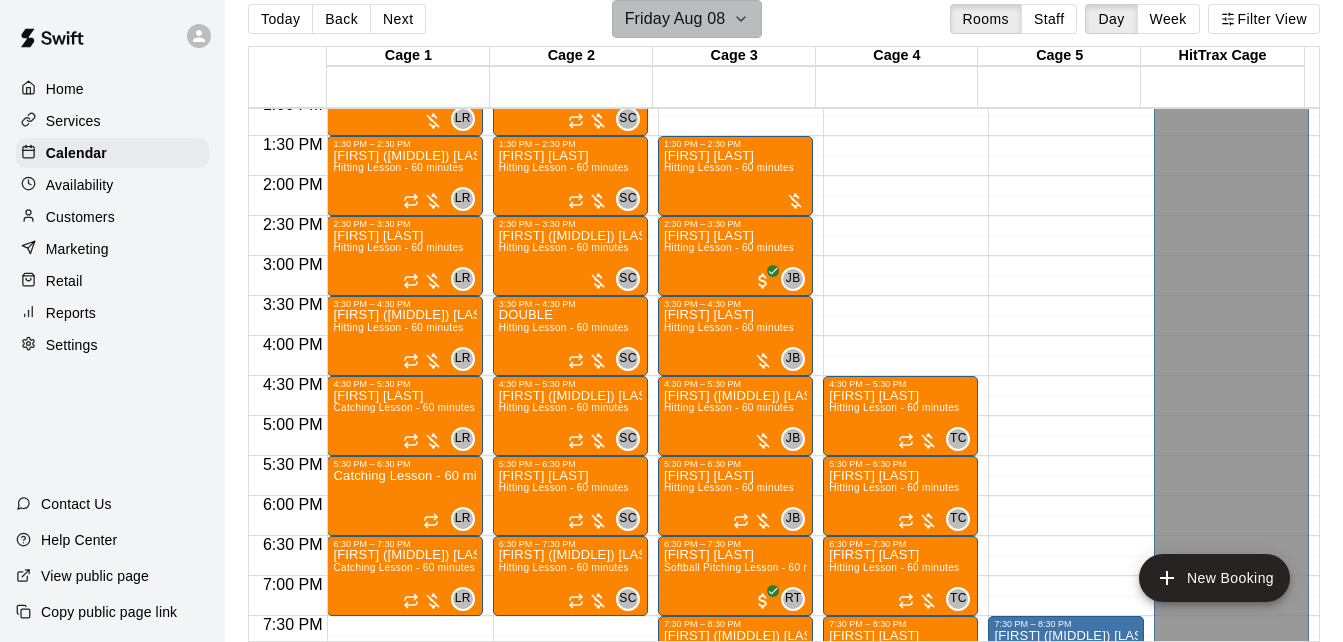 click 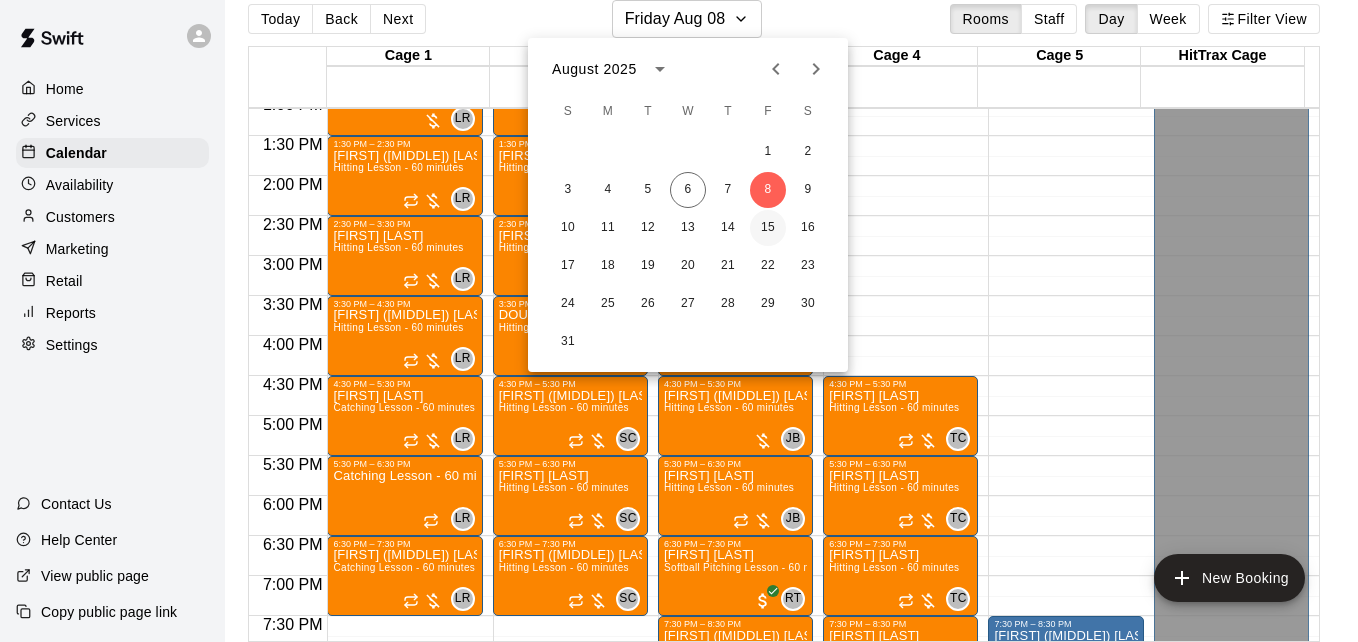 click on "15" at bounding box center [768, 228] 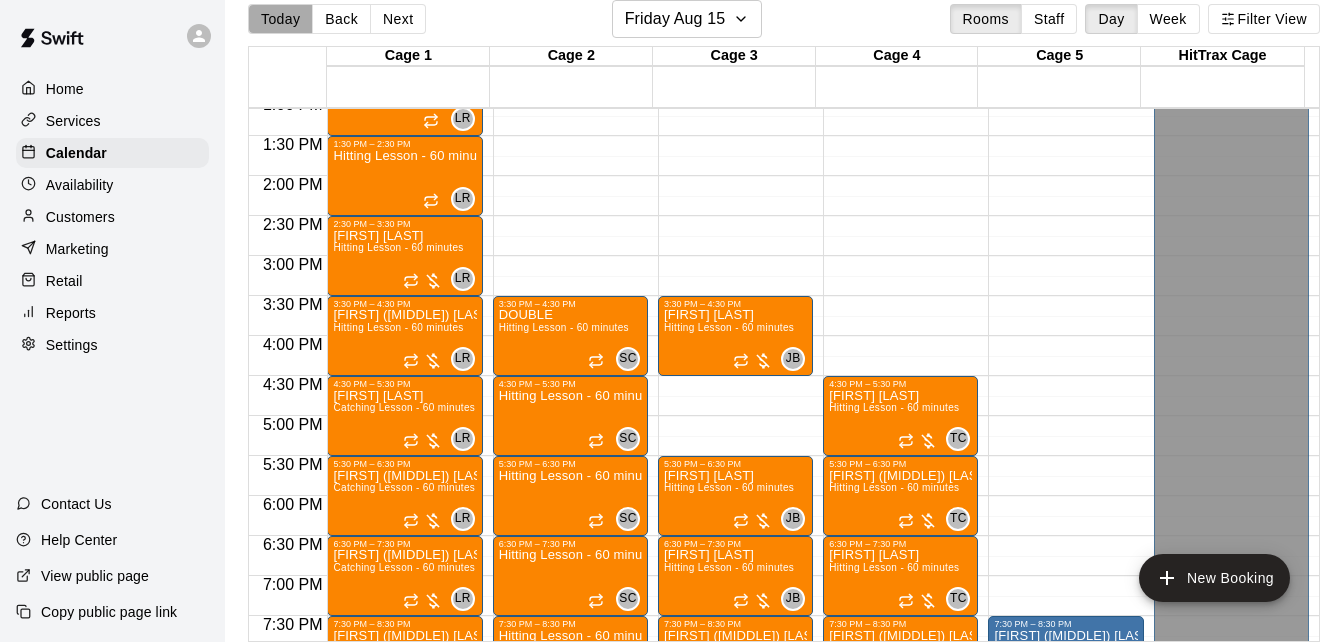 click on "Today" at bounding box center (280, 19) 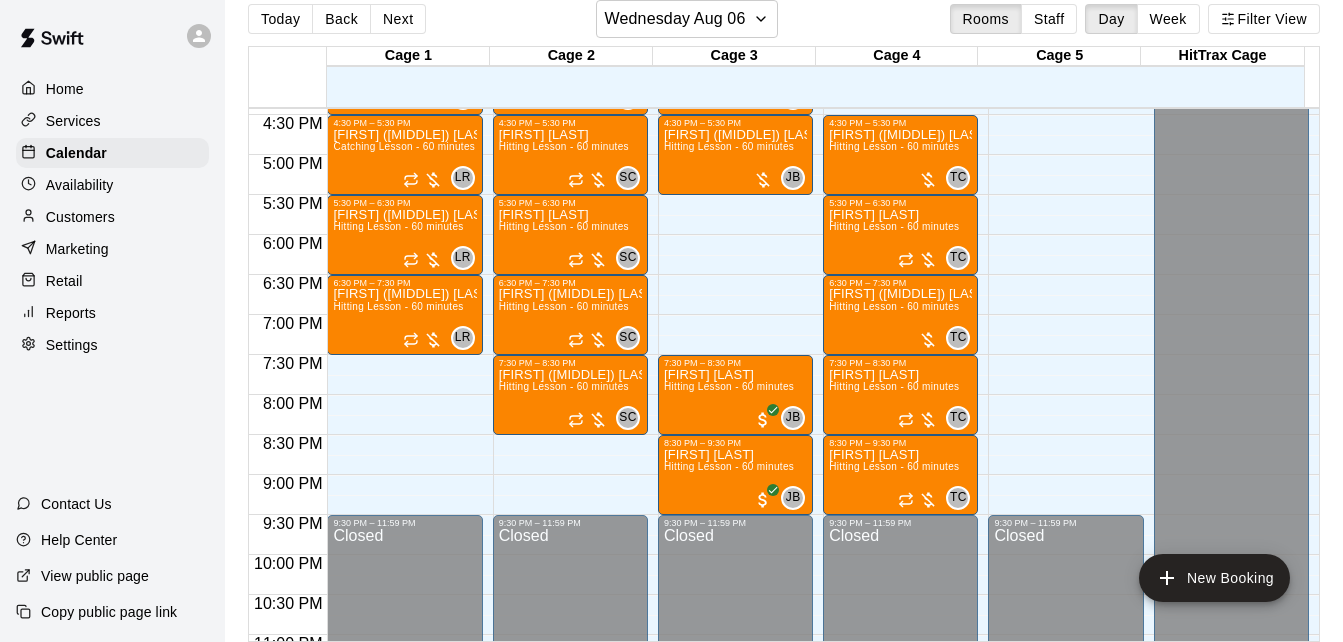 scroll, scrollTop: 1333, scrollLeft: 0, axis: vertical 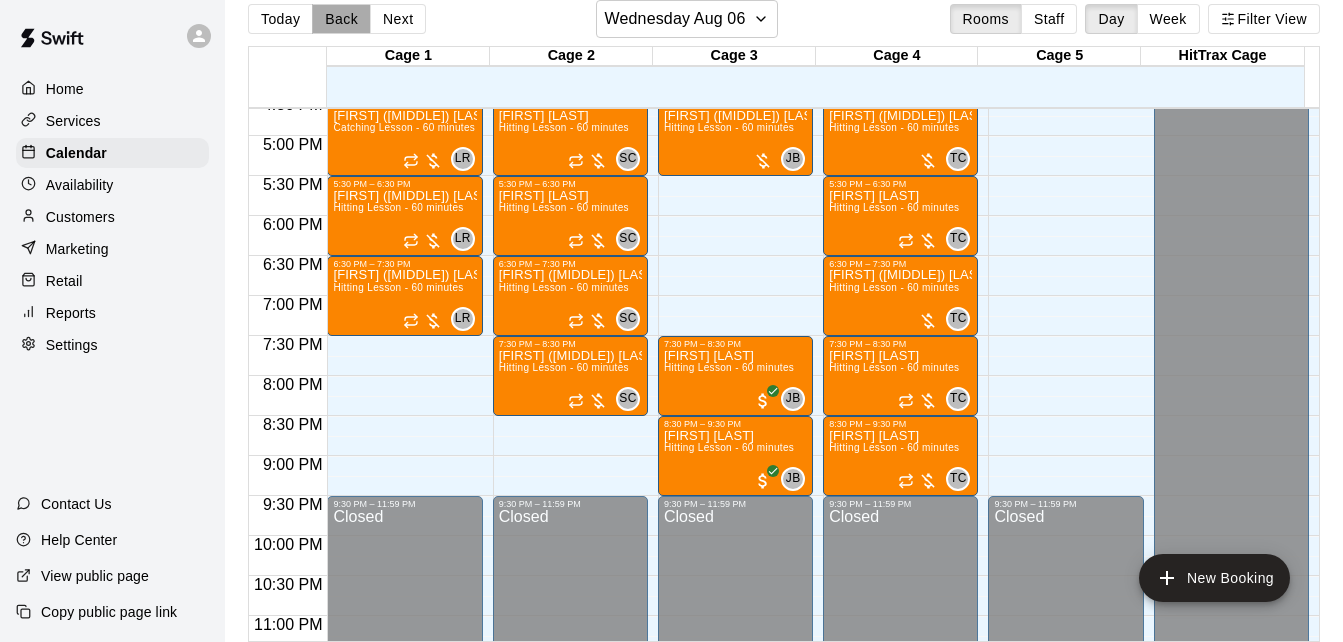 click on "Back" at bounding box center [341, 19] 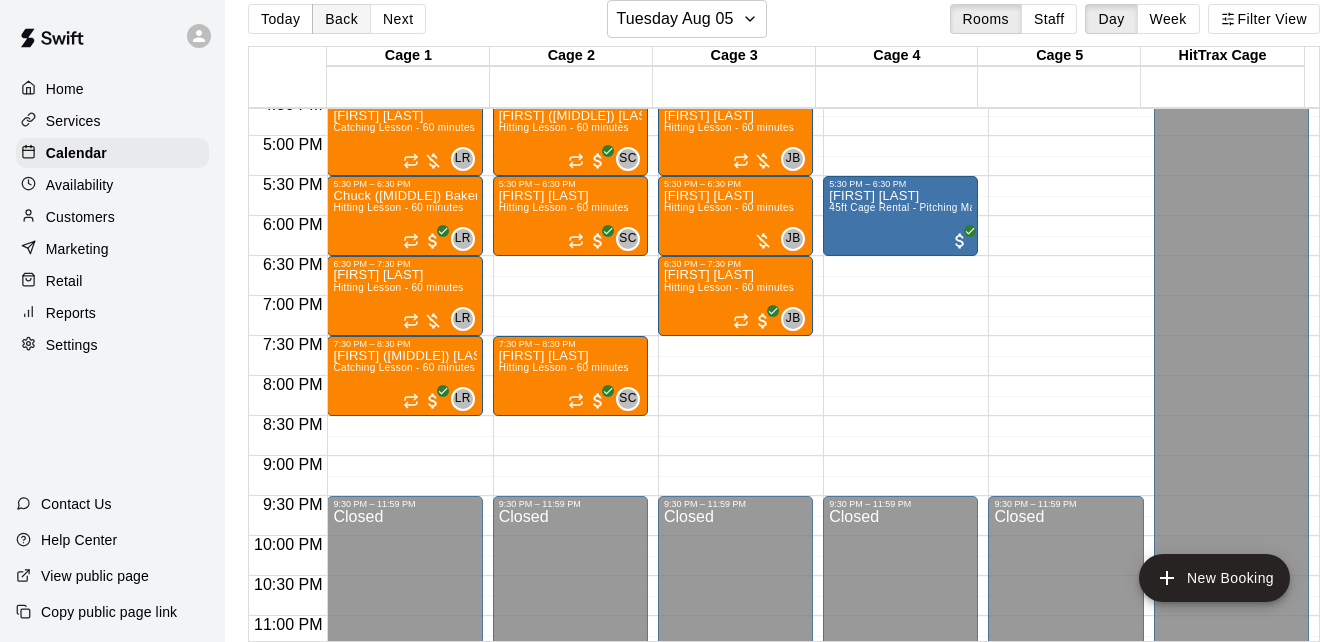 click on "Back" at bounding box center (341, 19) 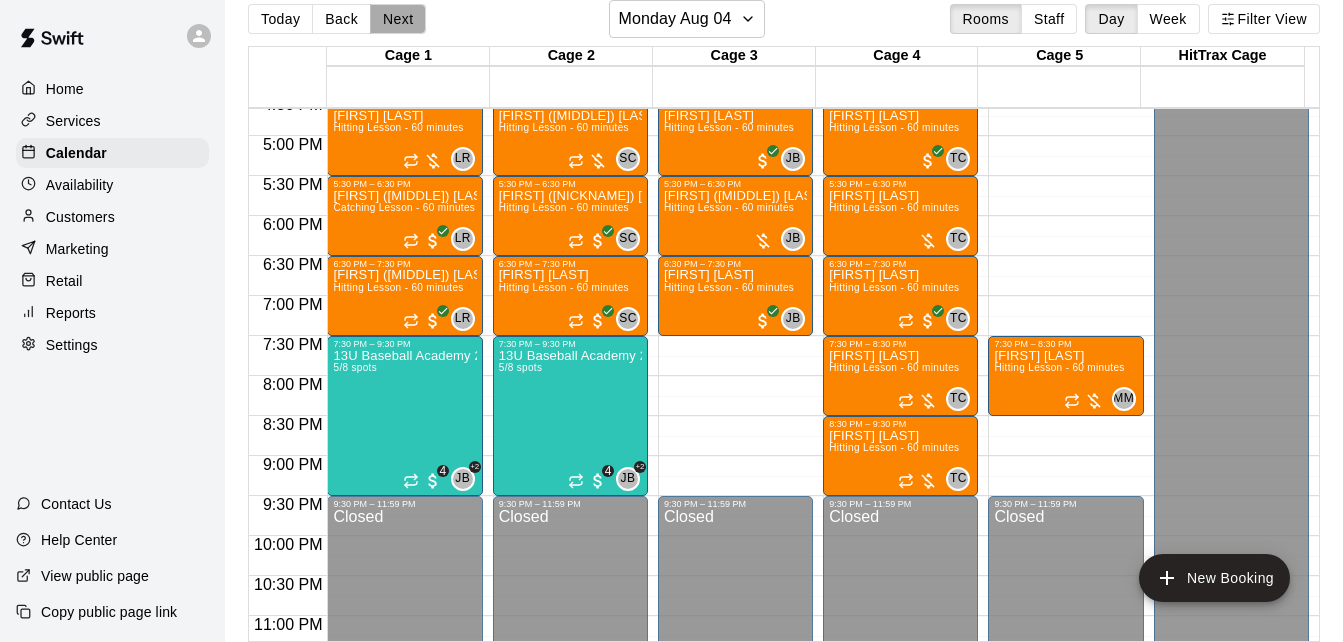 click on "Next" at bounding box center (398, 19) 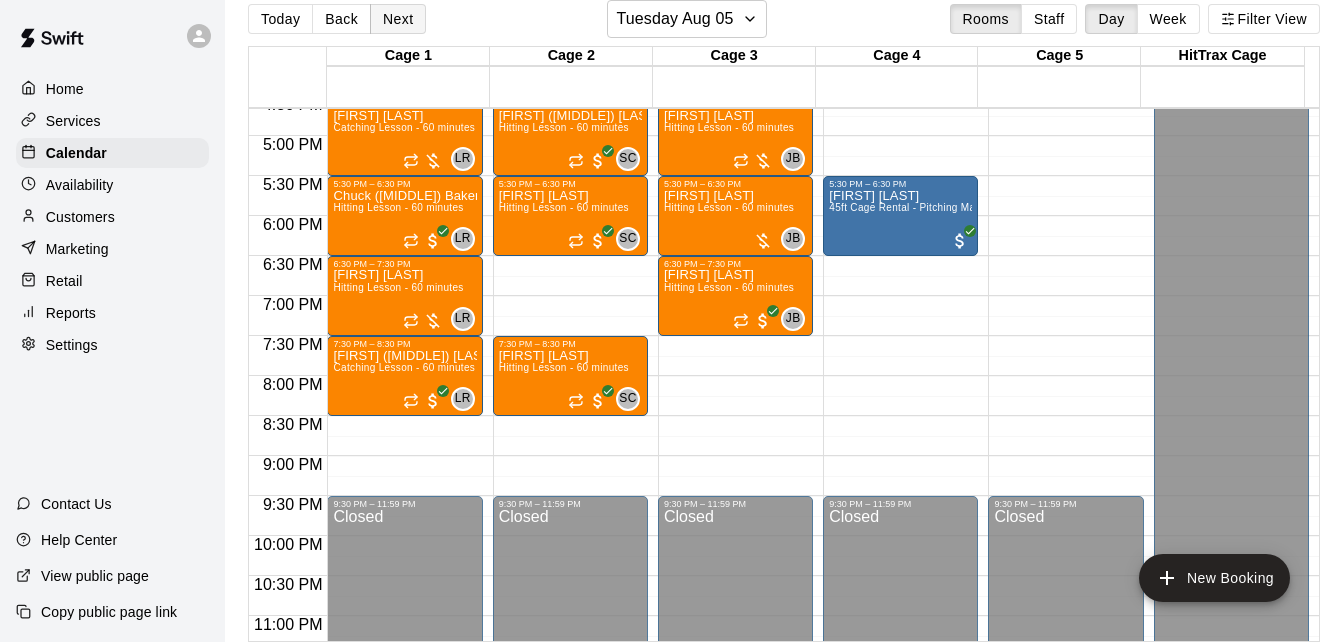 click on "Next" at bounding box center [398, 19] 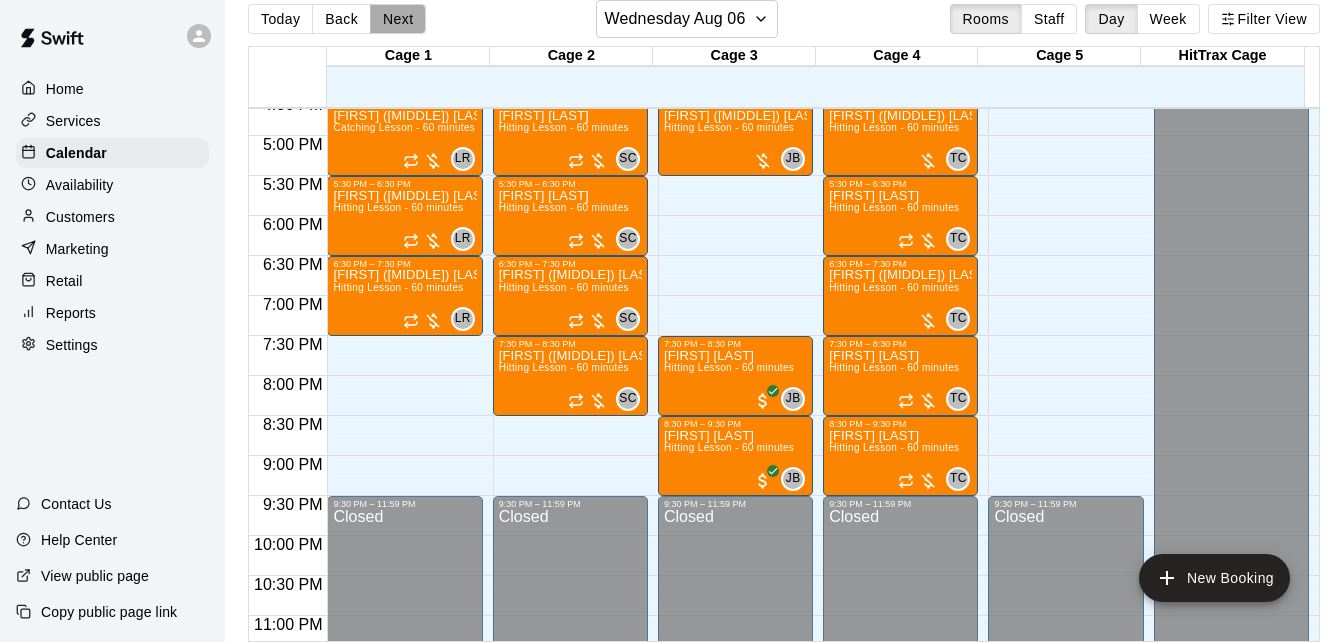 click on "Next" at bounding box center (398, 19) 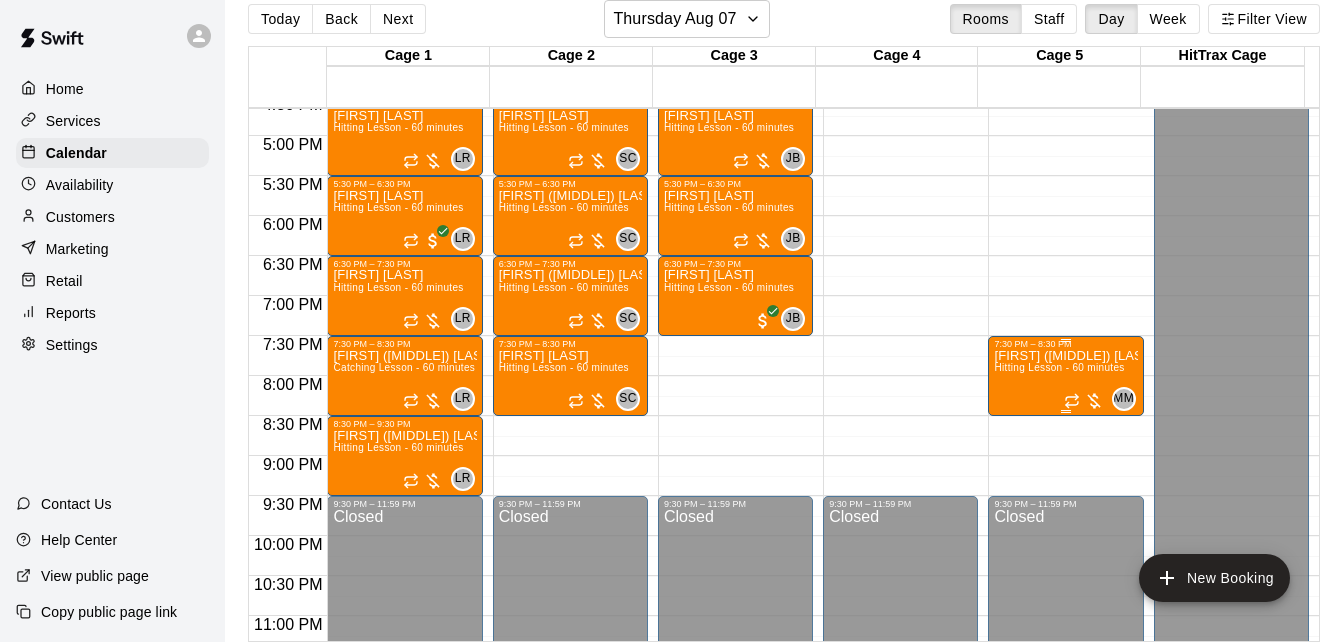 click on "Hitting Lesson - 60 minutes" at bounding box center [1059, 367] 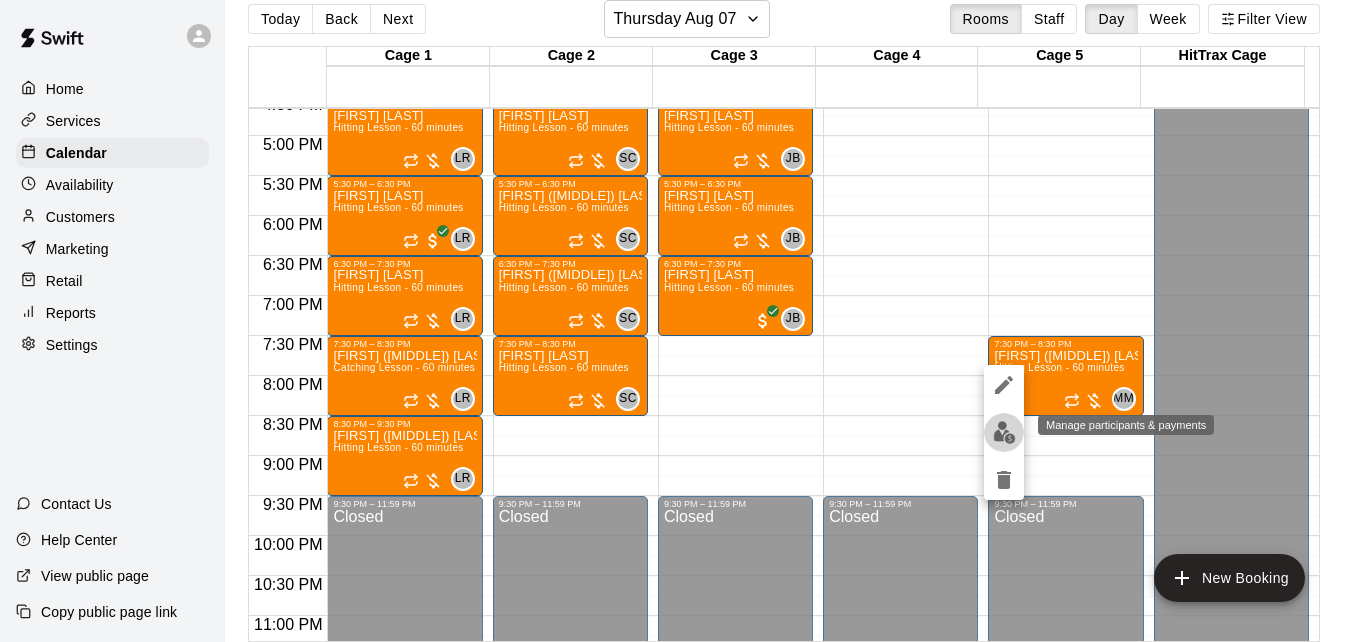 click at bounding box center (1004, 432) 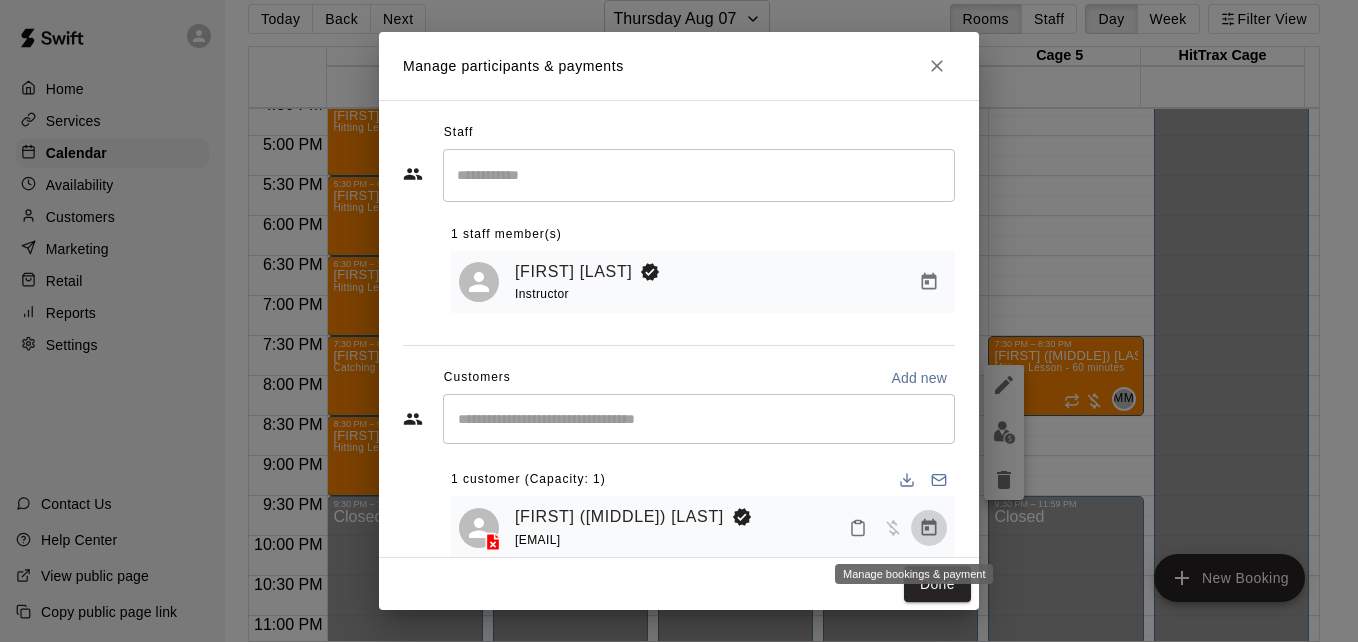 click 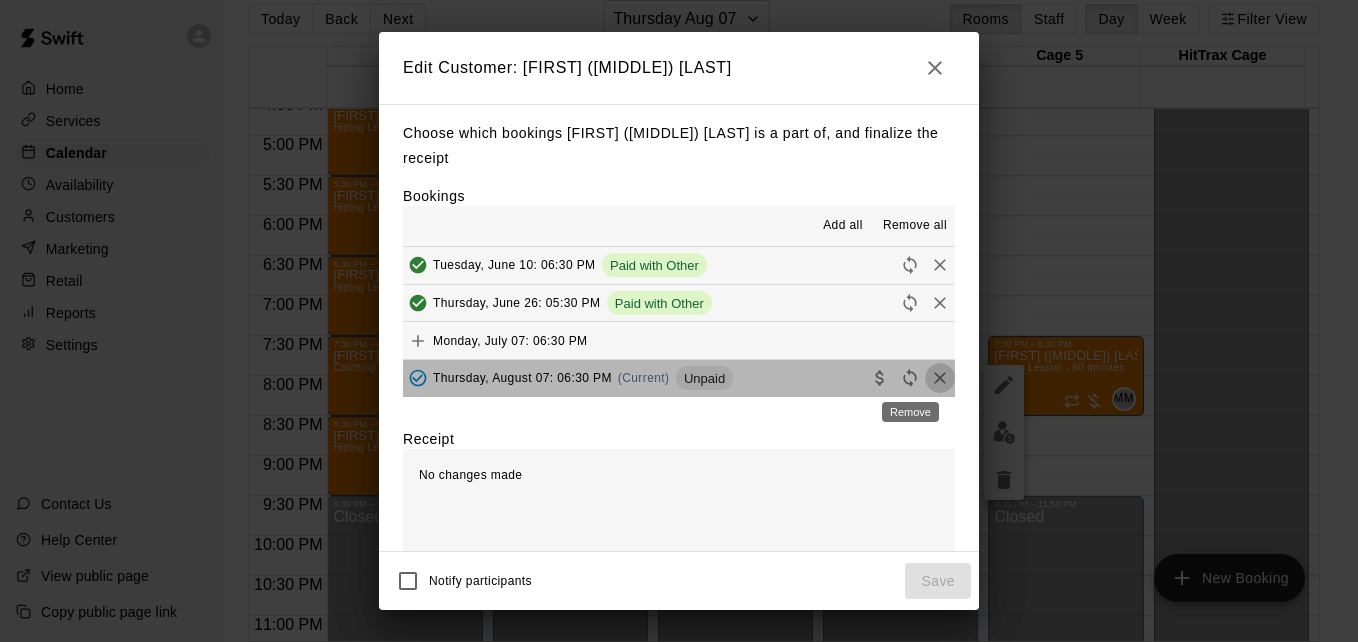 click at bounding box center [940, 378] 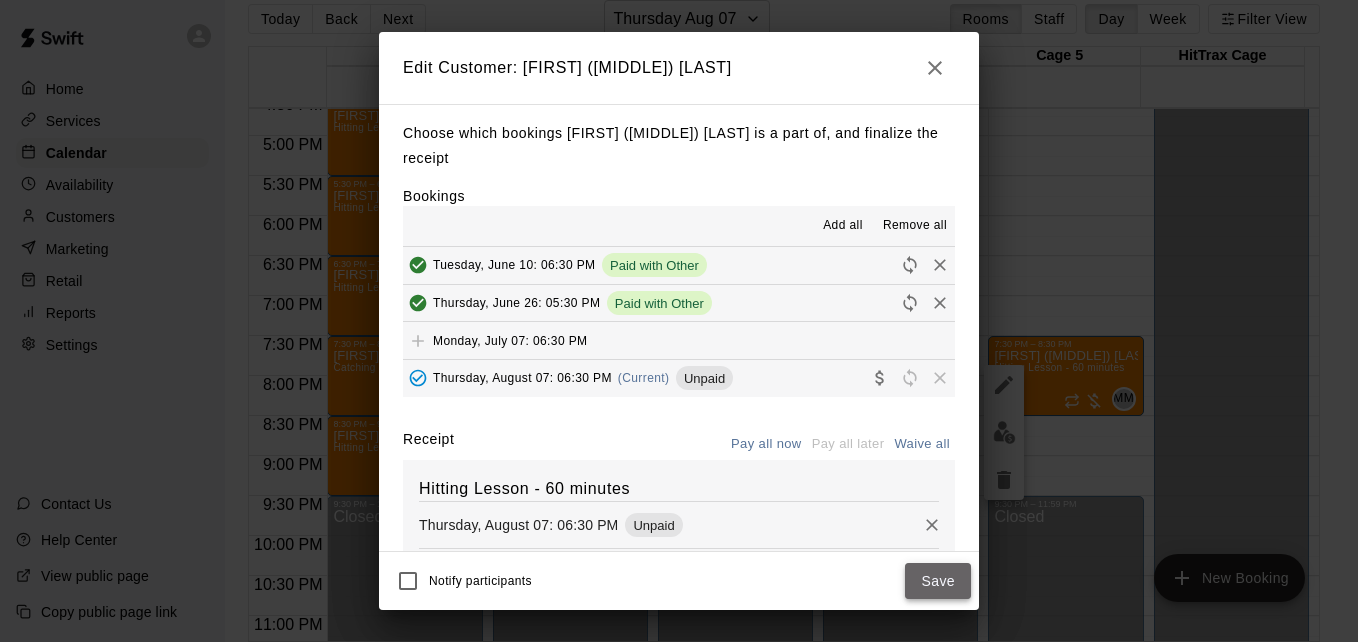 click on "Save" at bounding box center (938, 581) 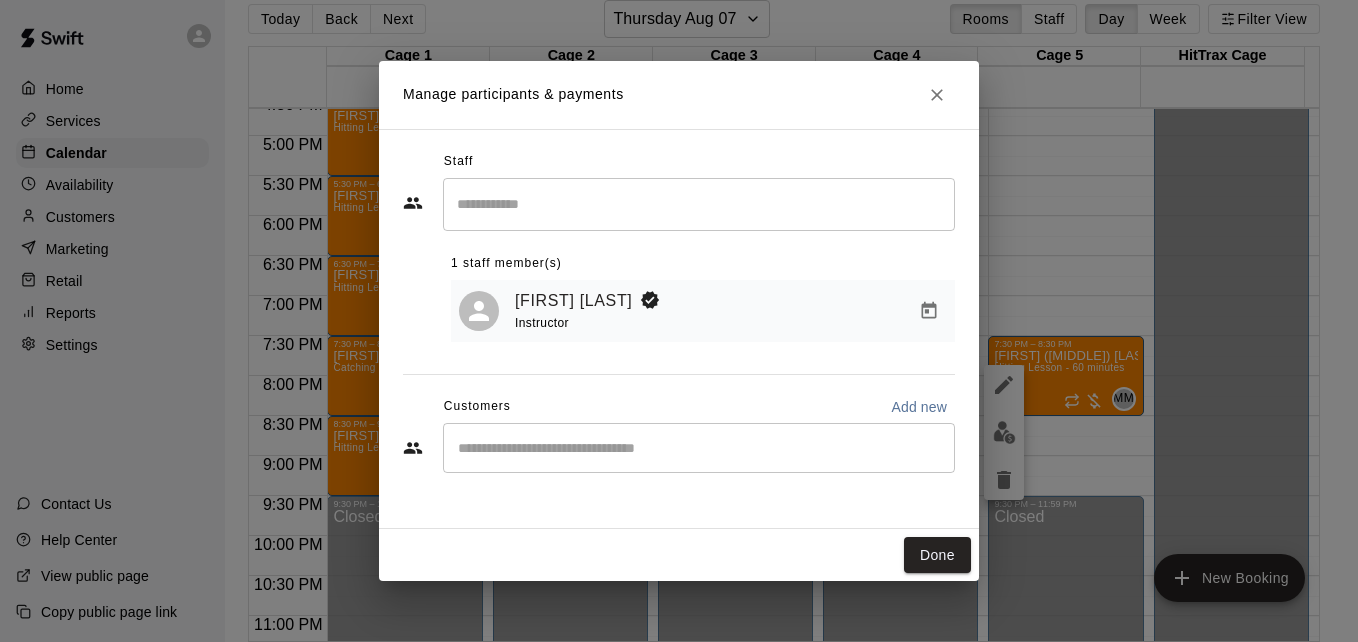 click on "Done" at bounding box center (679, 555) 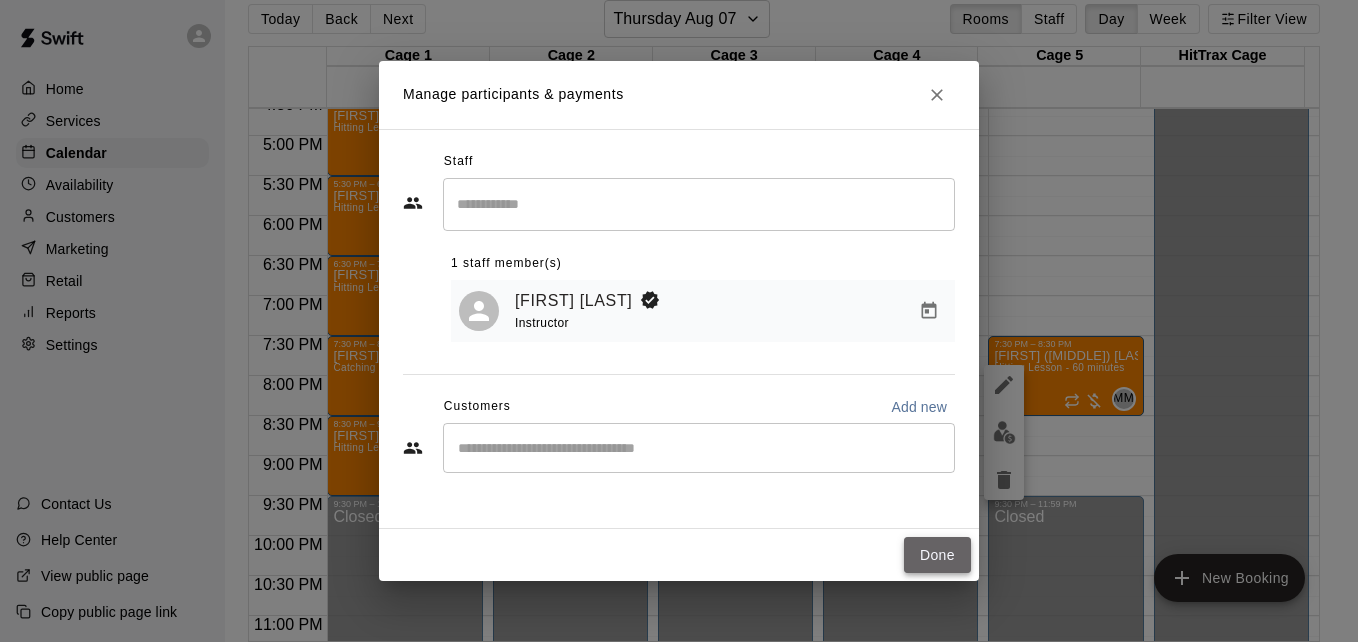click on "Done" at bounding box center (937, 555) 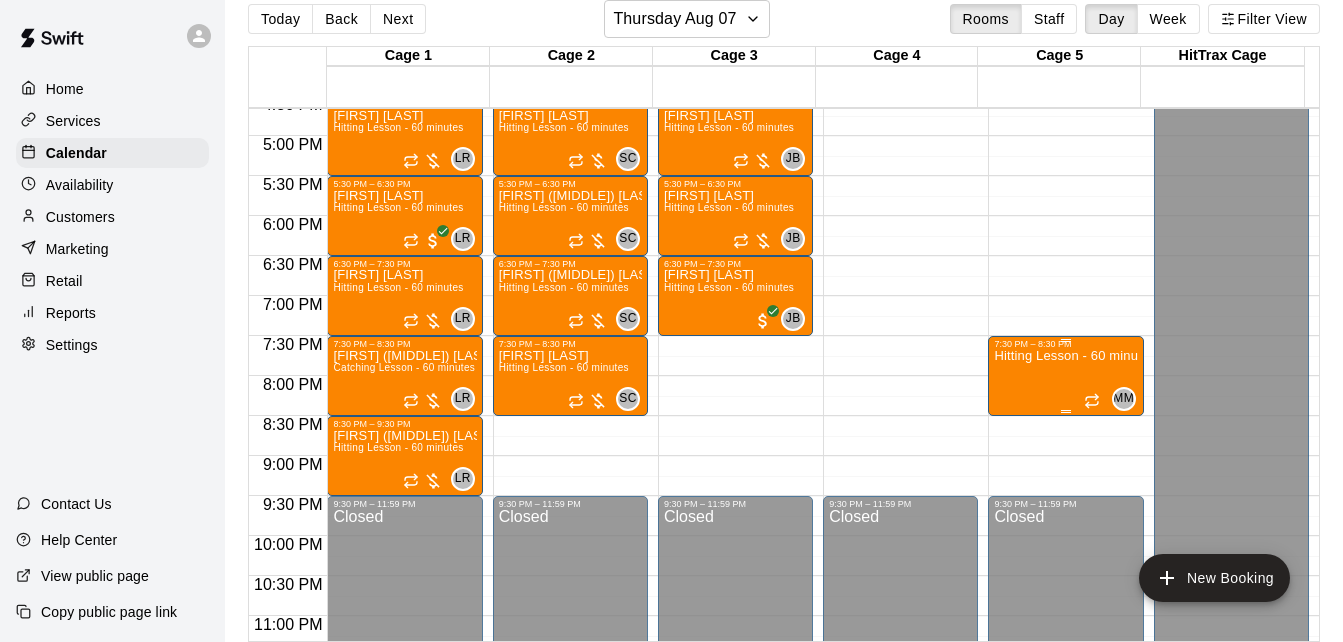 click on "Hitting Lesson - 60 minutes" at bounding box center (1065, 670) 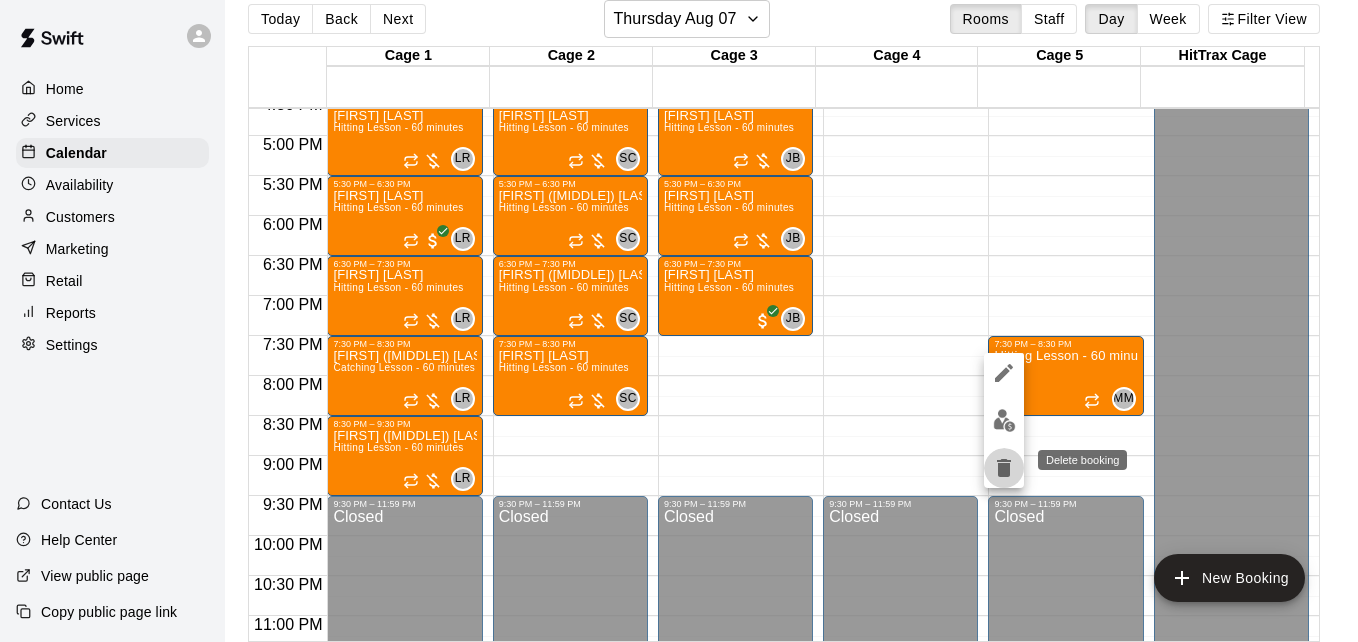 click 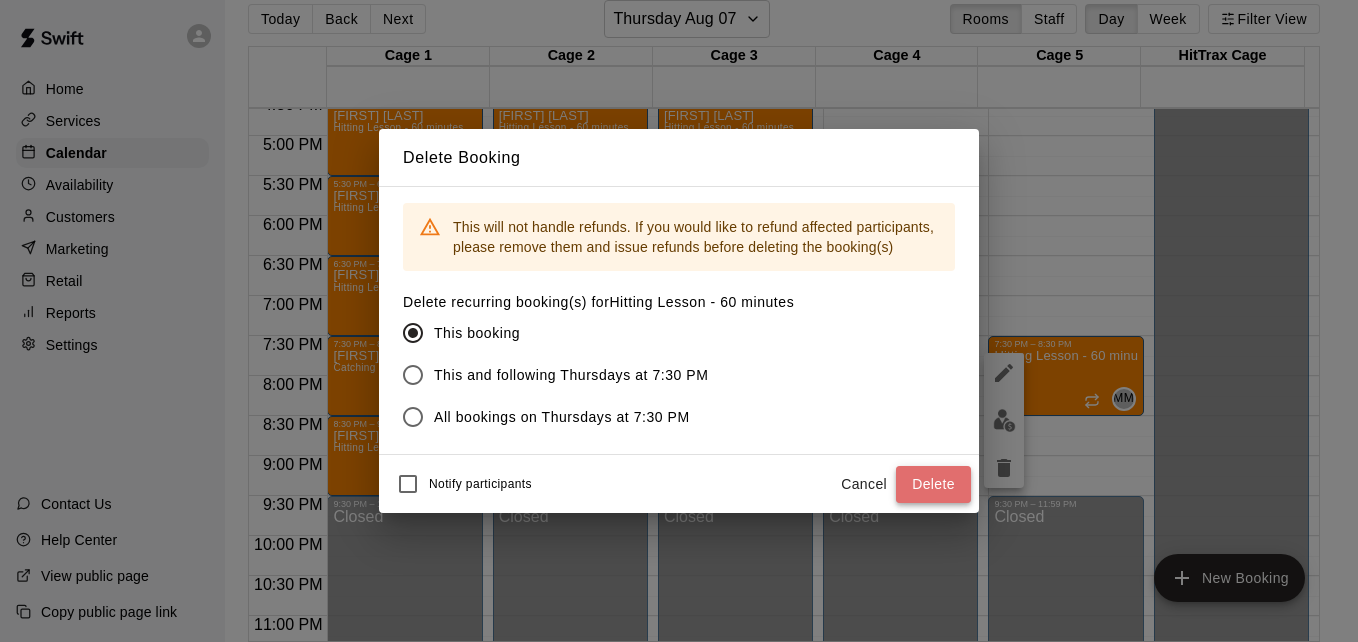 click on "Delete" at bounding box center [933, 484] 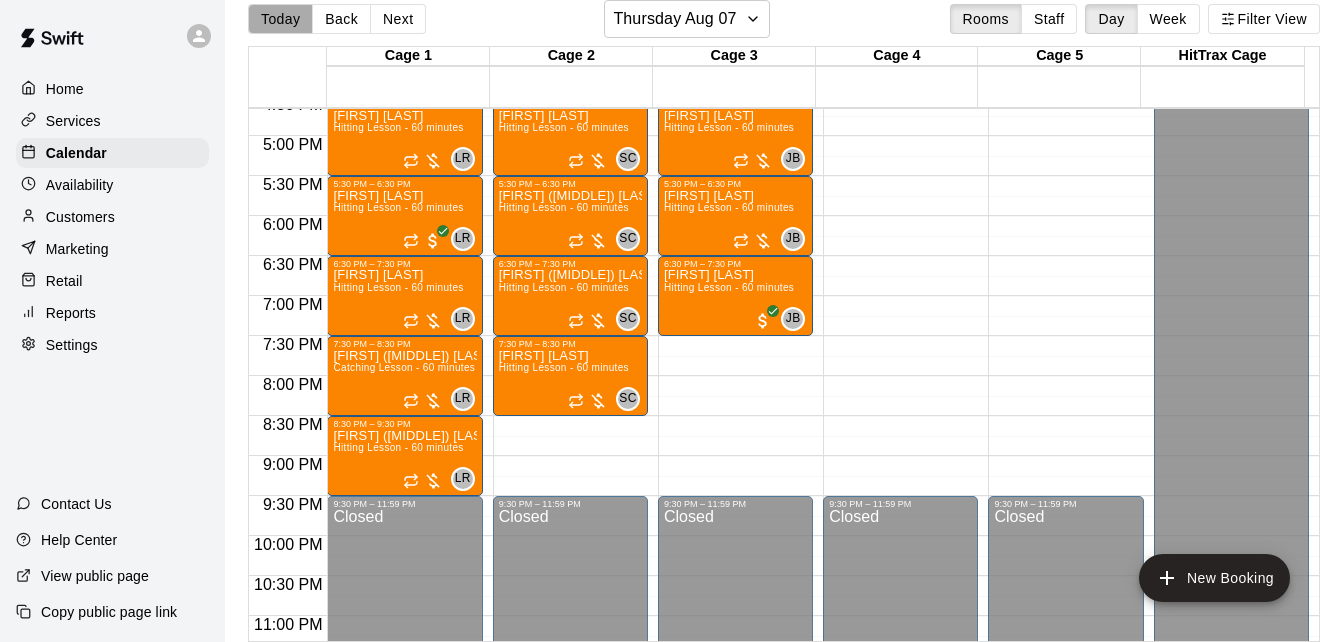 click on "Today" at bounding box center [280, 19] 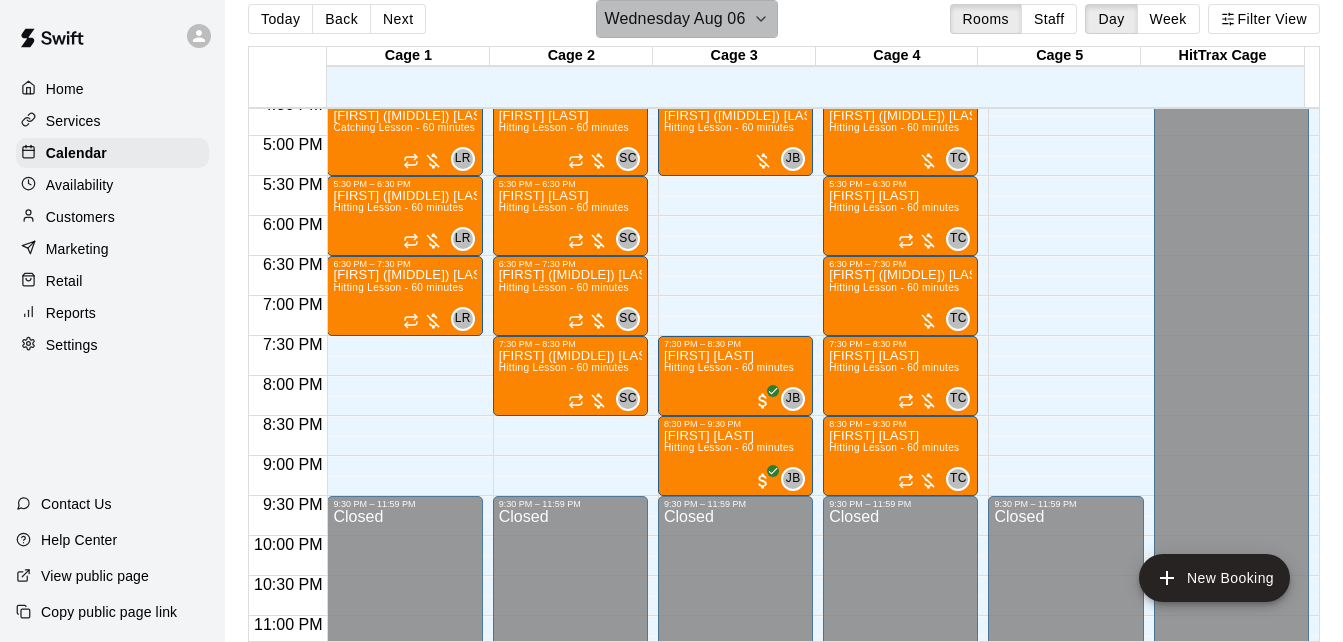 click on "Wednesday Aug 06" at bounding box center [675, 19] 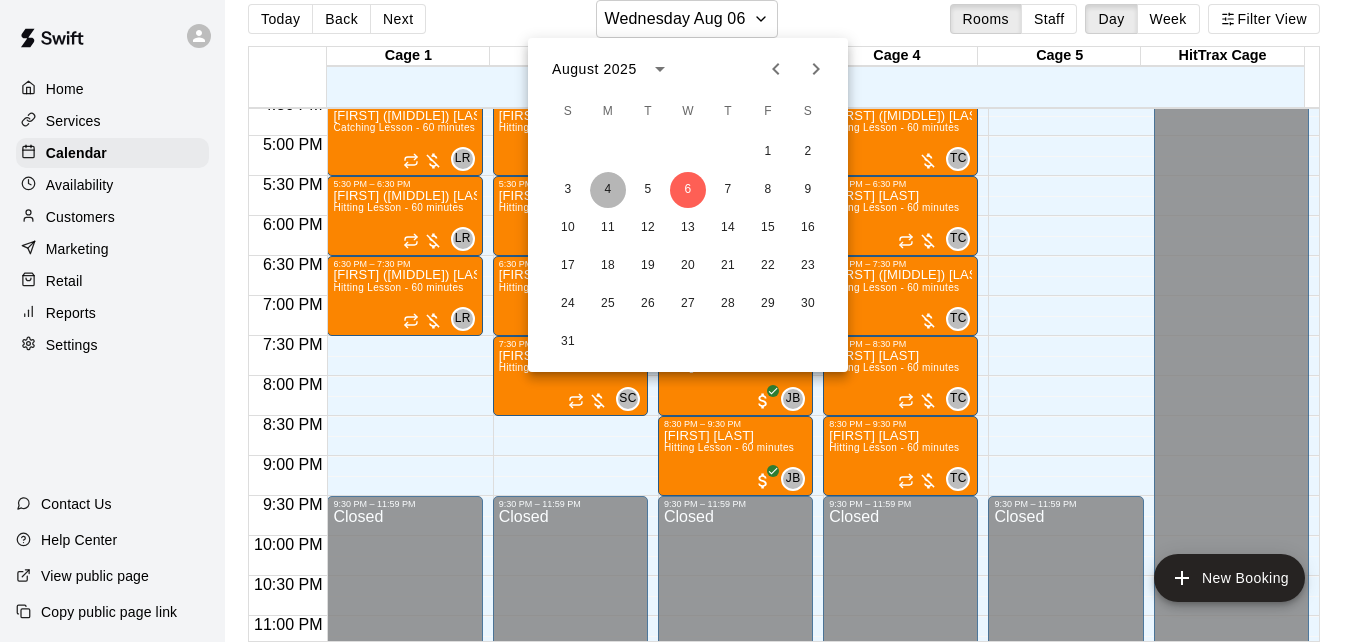 click on "4" at bounding box center (608, 190) 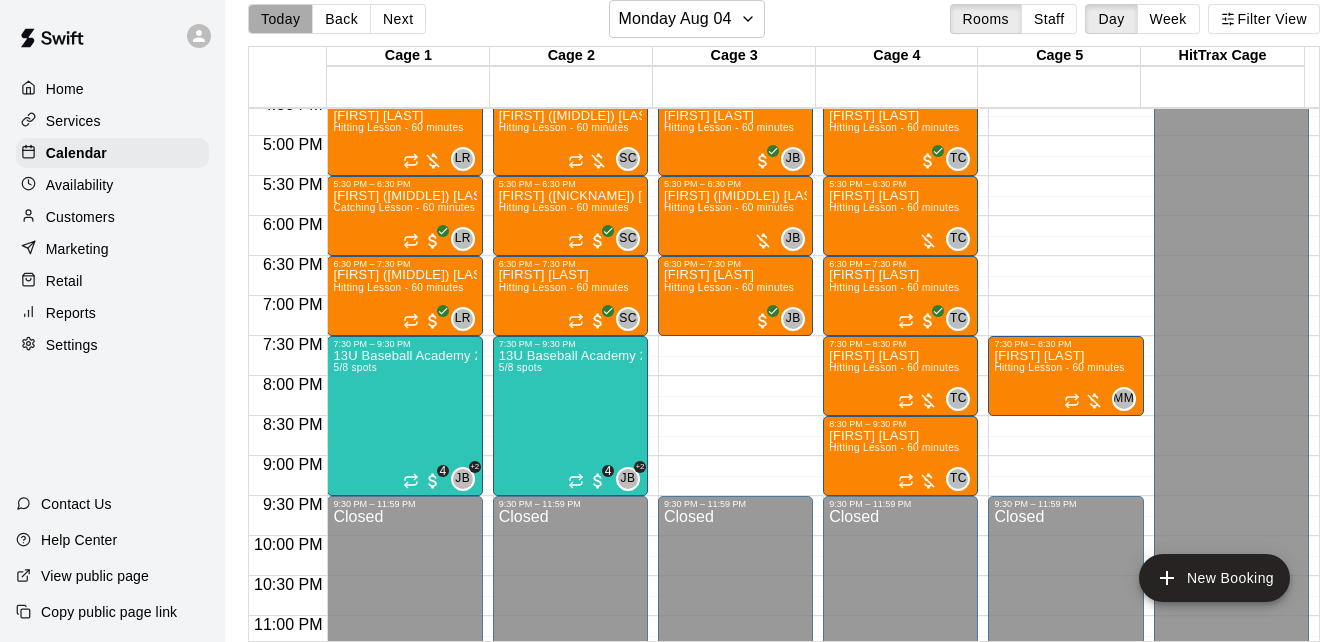 click on "Today" at bounding box center [280, 19] 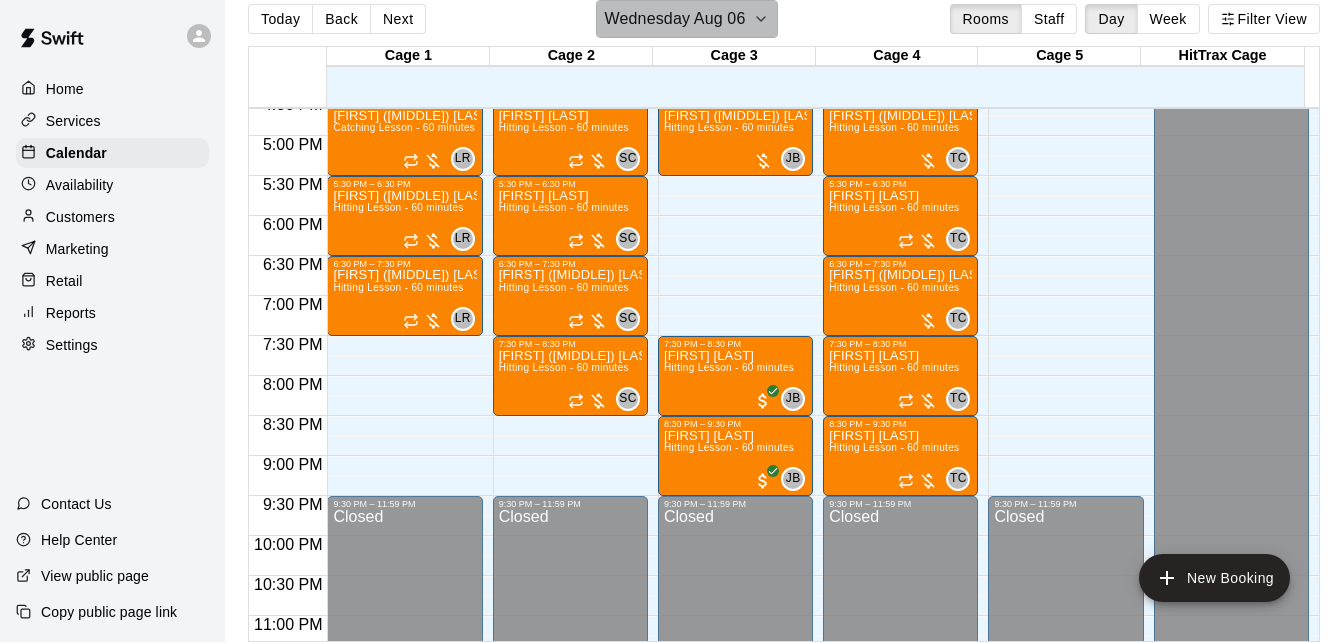 click 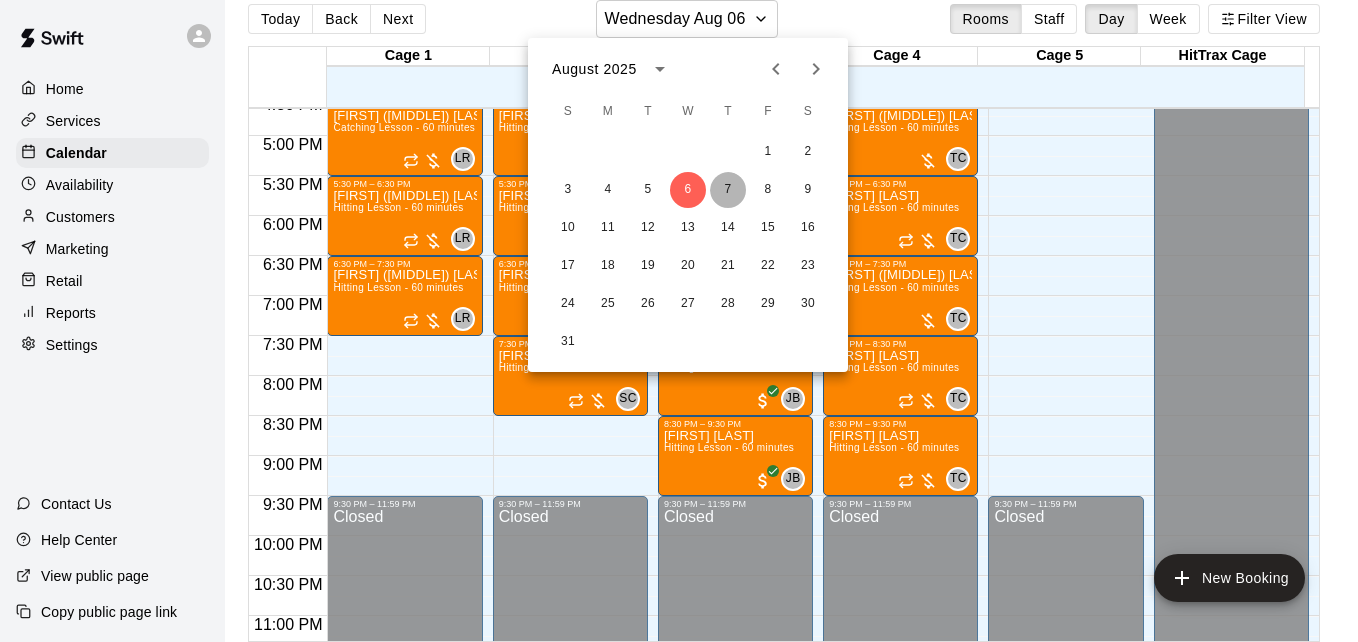 click on "7" at bounding box center (728, 190) 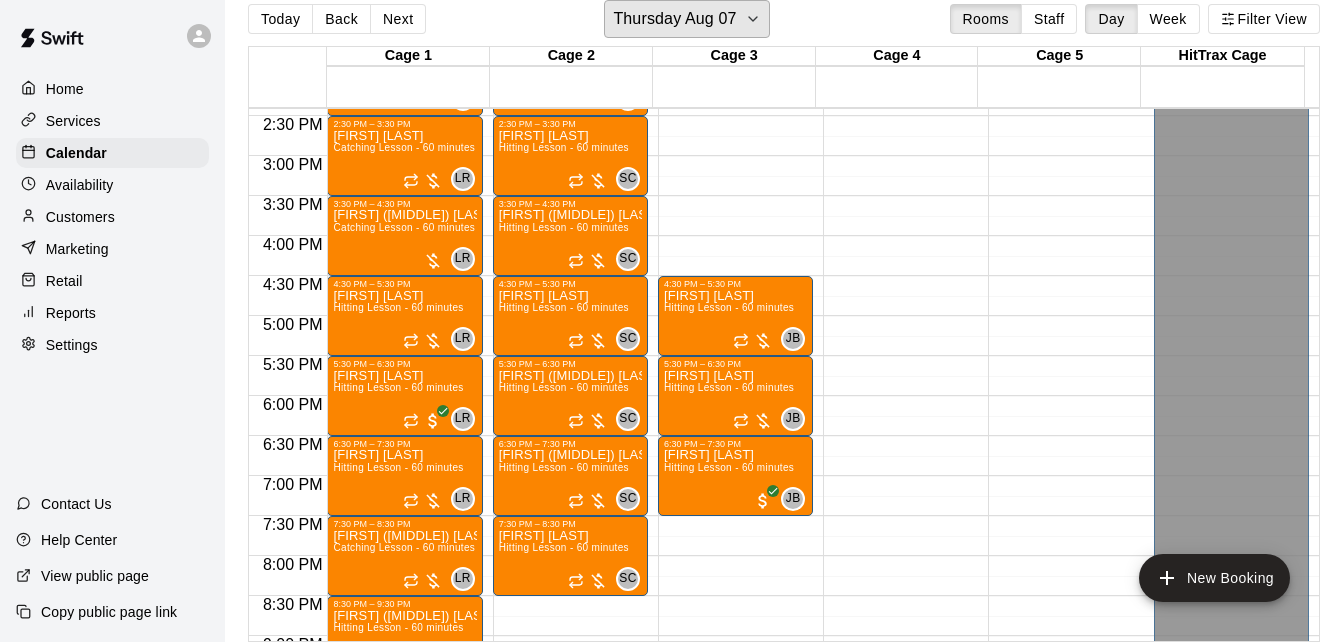 scroll, scrollTop: 1133, scrollLeft: 0, axis: vertical 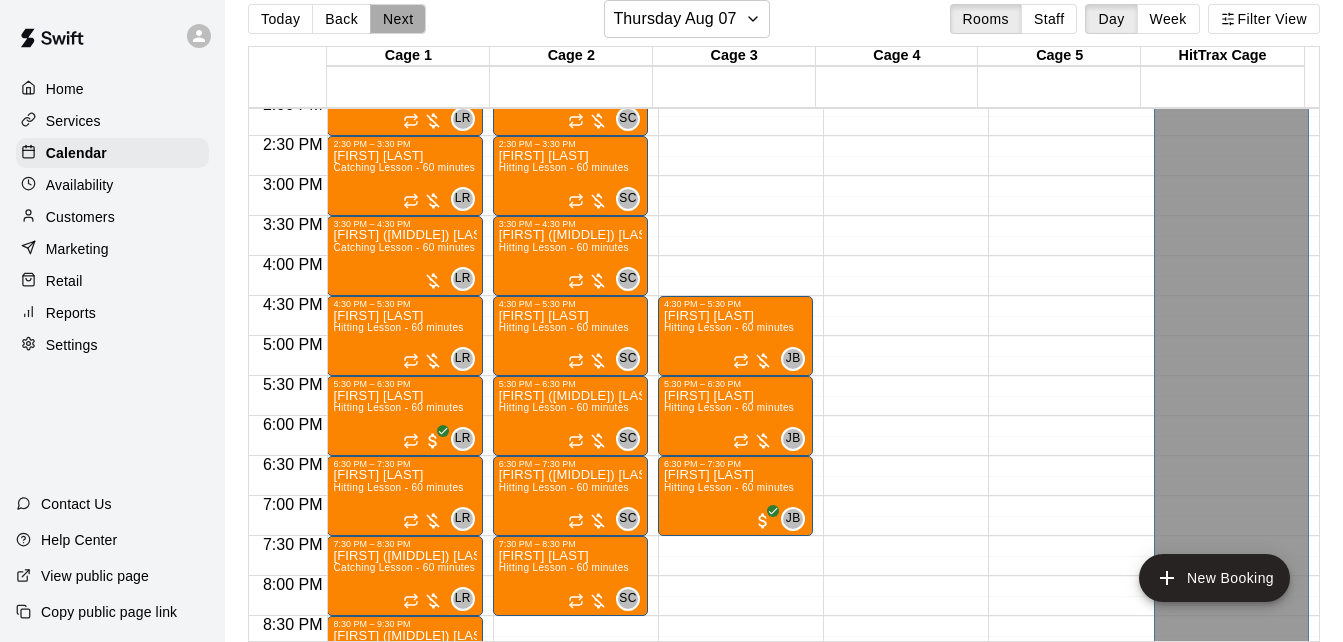 click on "Next" at bounding box center [398, 19] 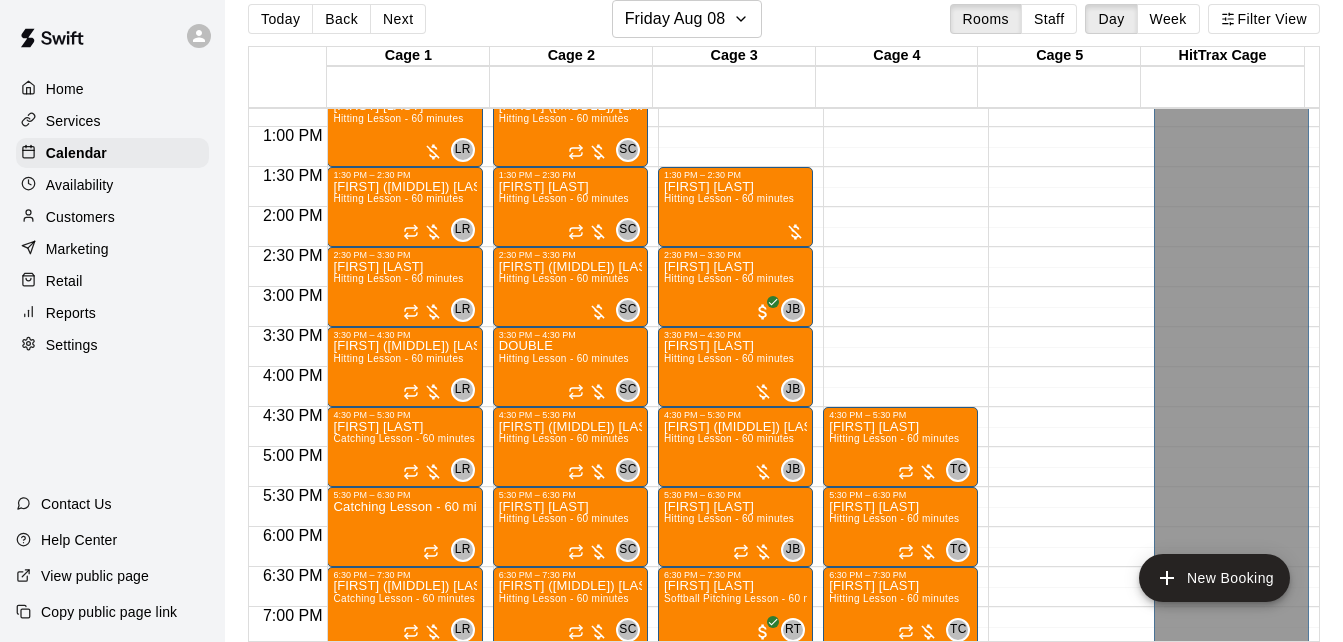 scroll, scrollTop: 973, scrollLeft: 0, axis: vertical 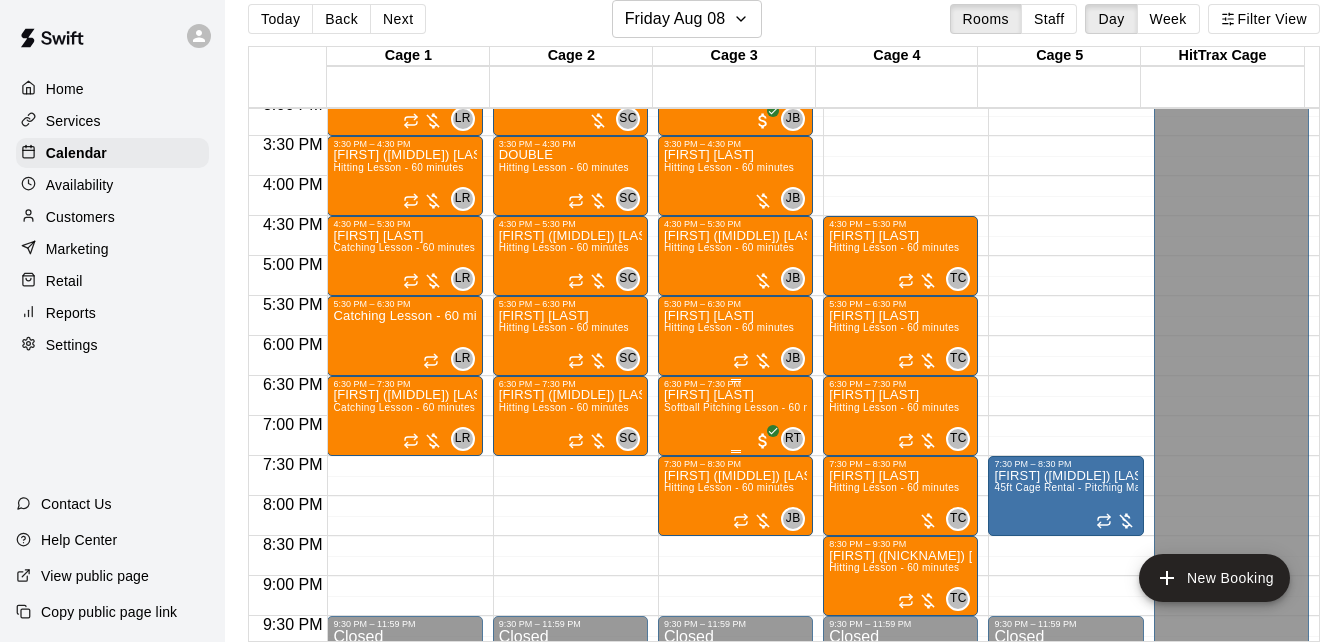 click on "Softball Pitching Lesson - 60 minutes" at bounding box center (752, 407) 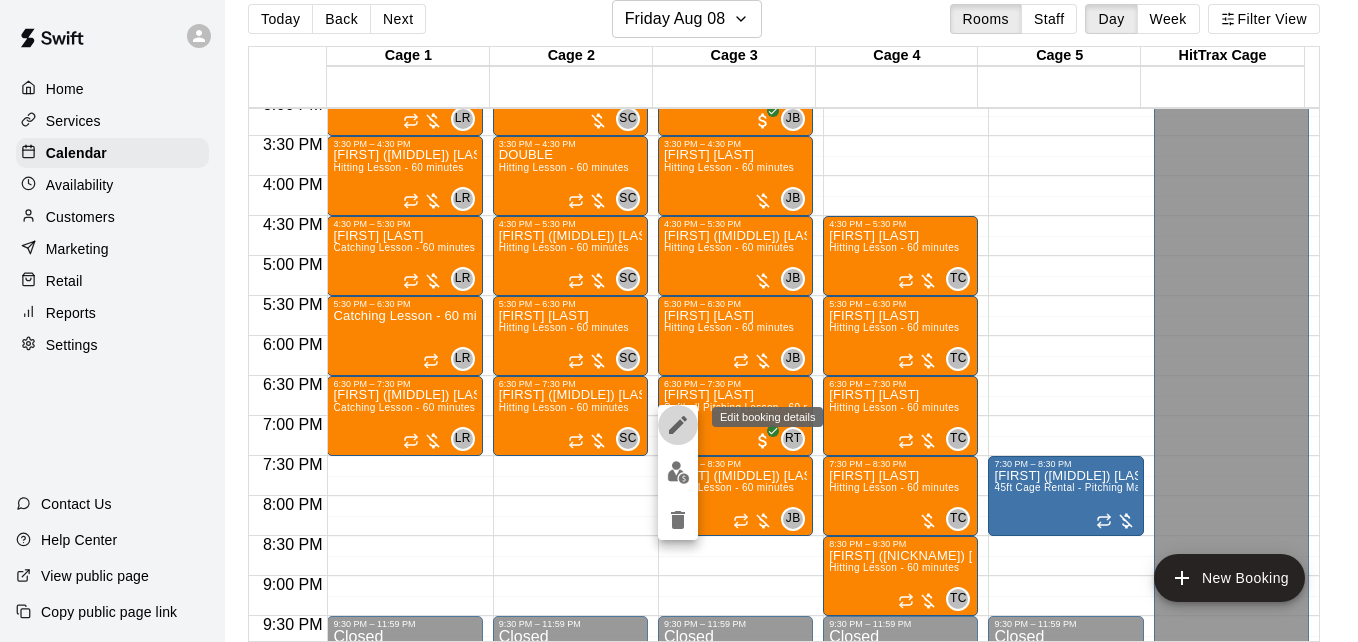 click 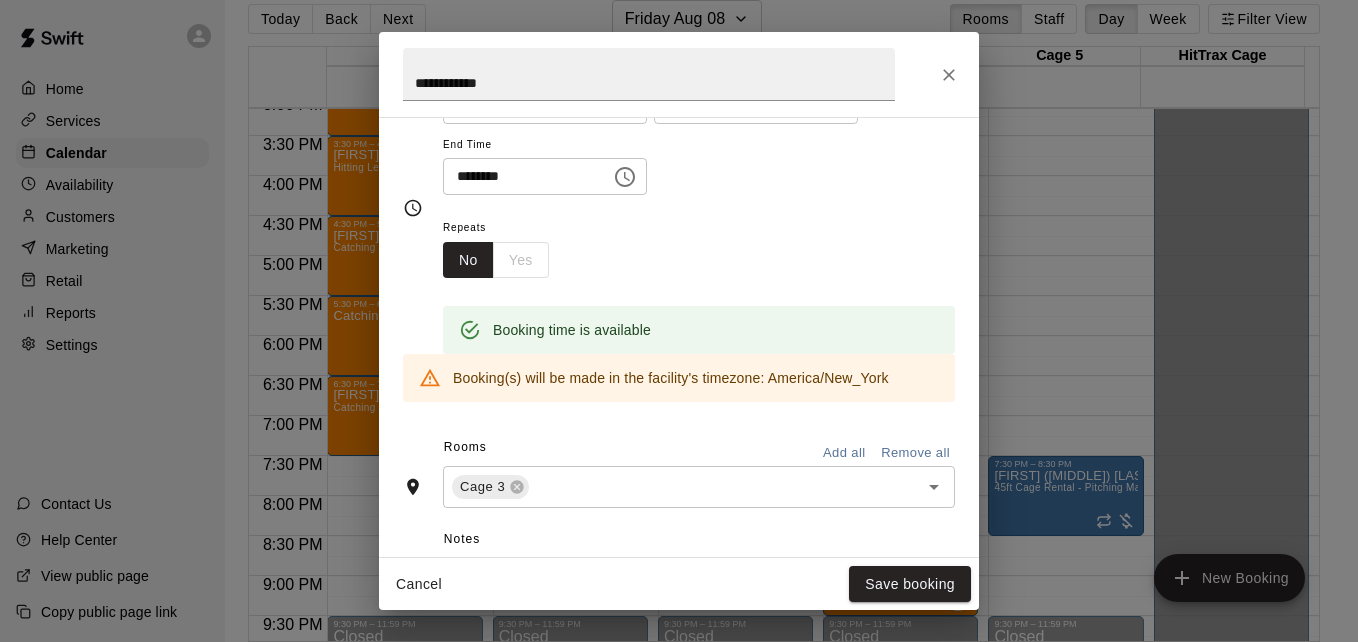 scroll, scrollTop: 240, scrollLeft: 0, axis: vertical 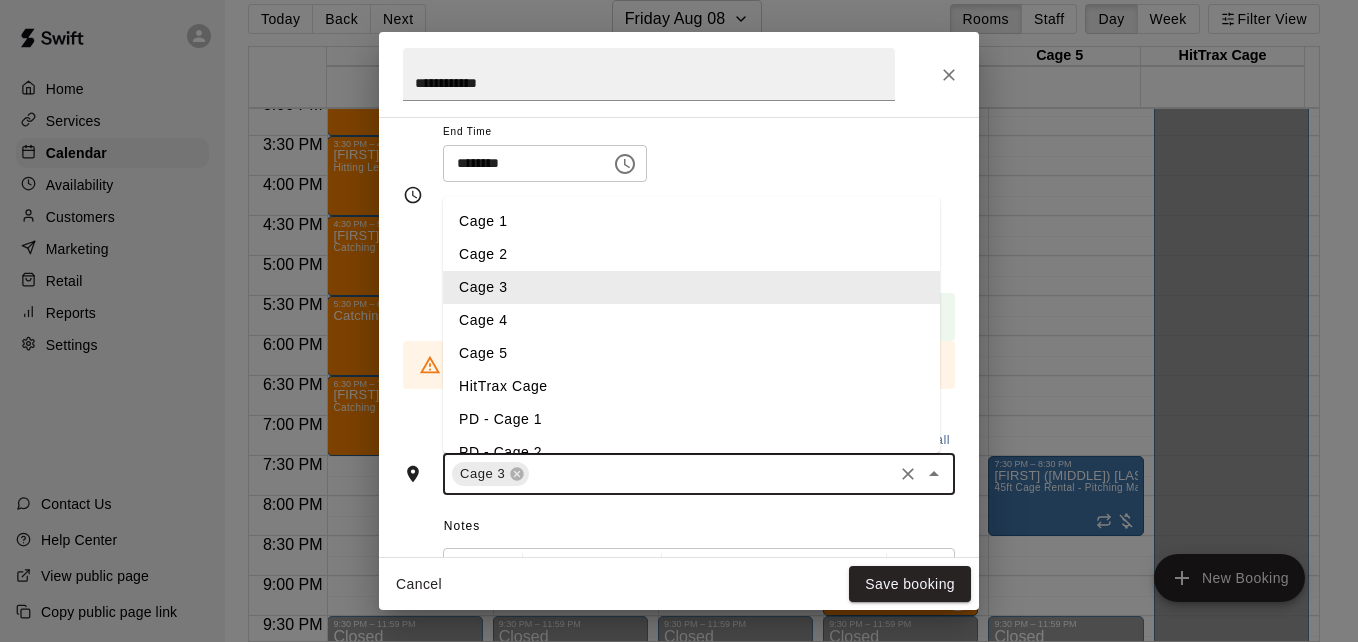 click at bounding box center (711, 474) 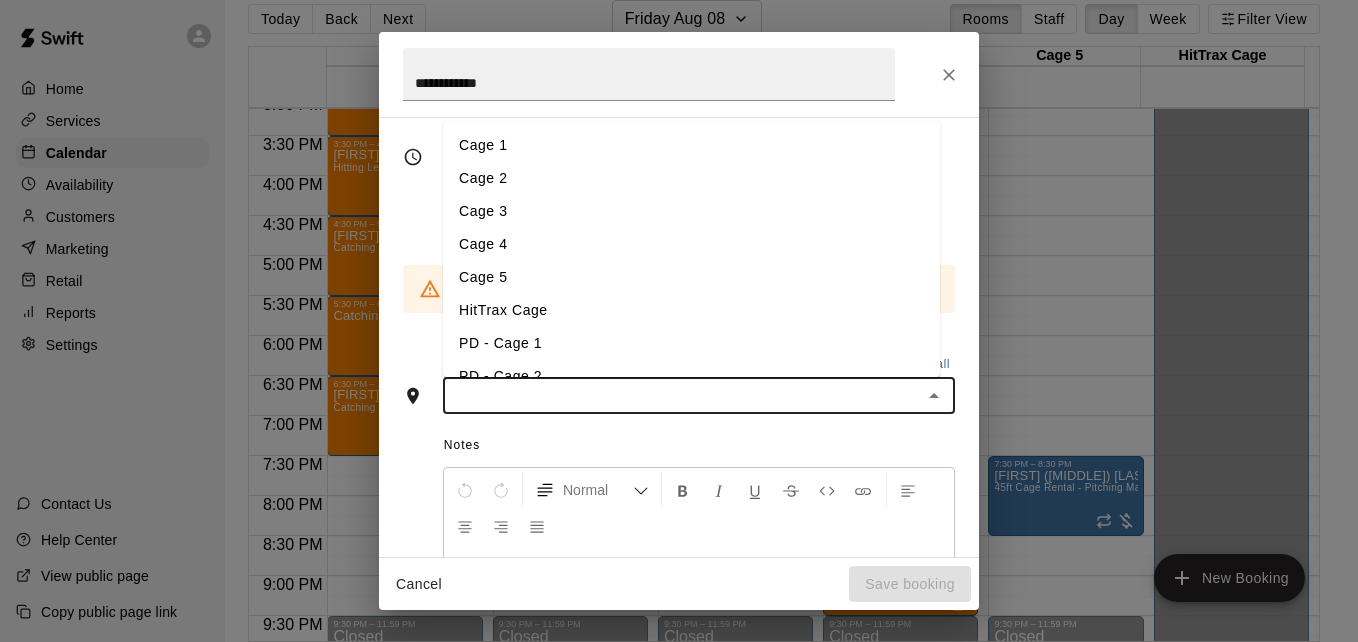 scroll, scrollTop: 202, scrollLeft: 0, axis: vertical 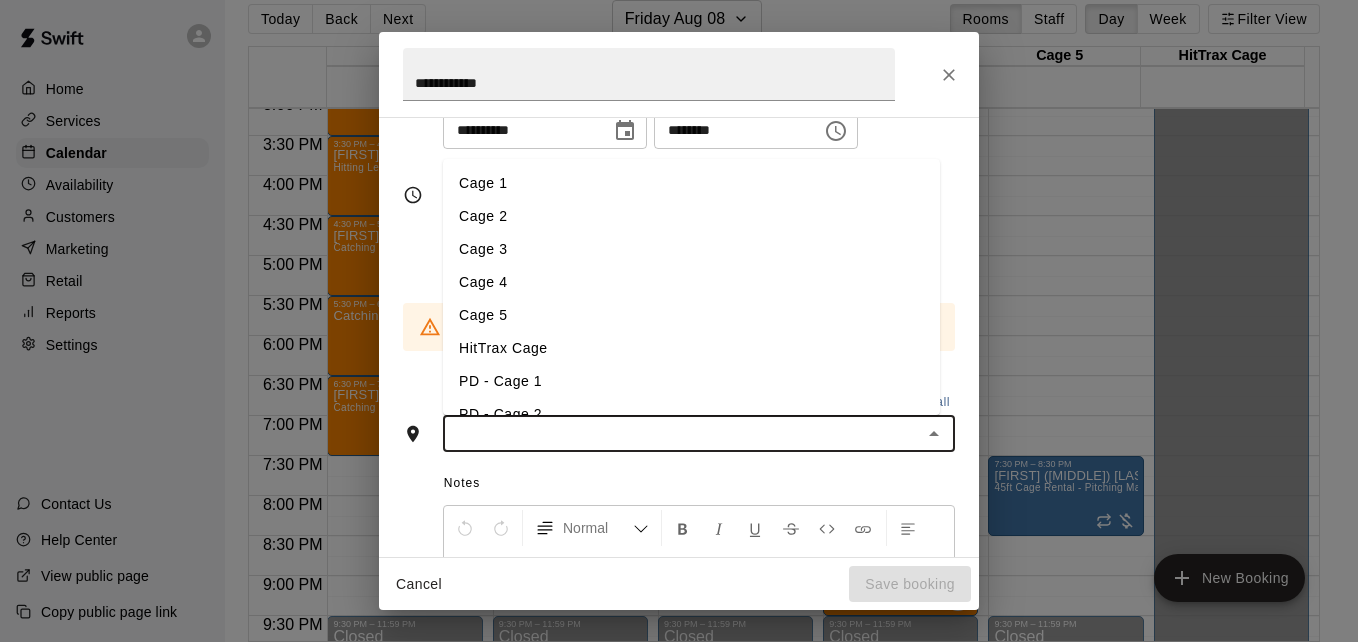click on "Cage 5" at bounding box center [691, 315] 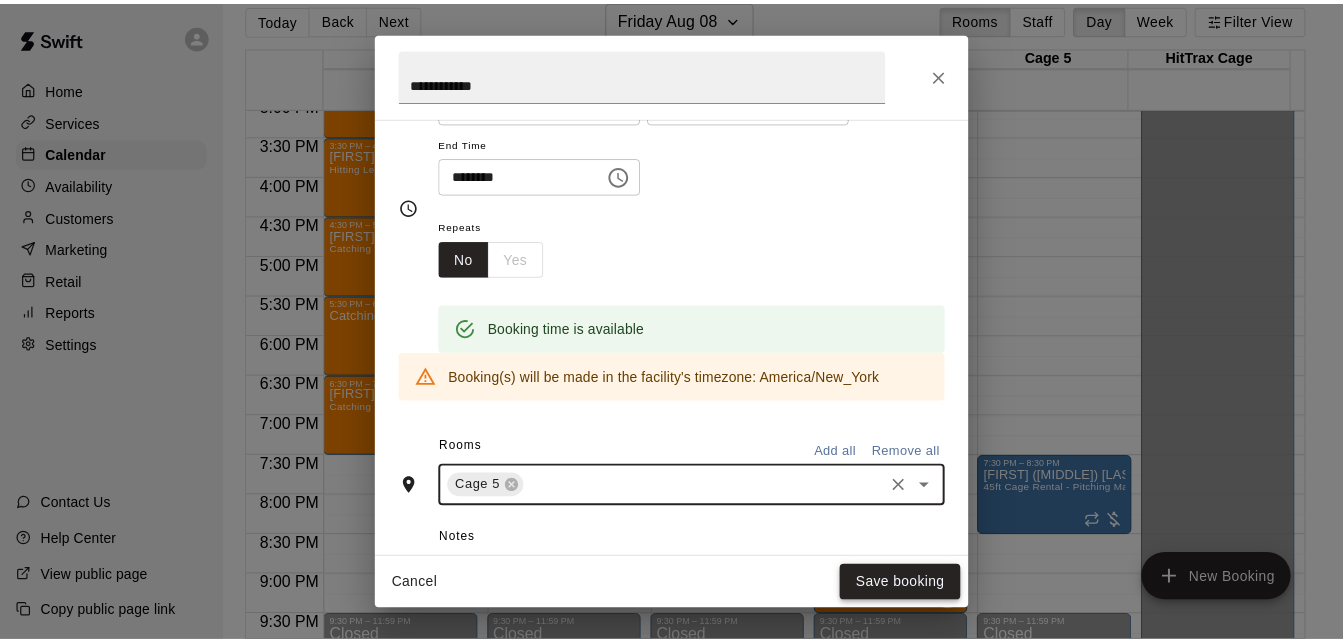 scroll, scrollTop: 240, scrollLeft: 0, axis: vertical 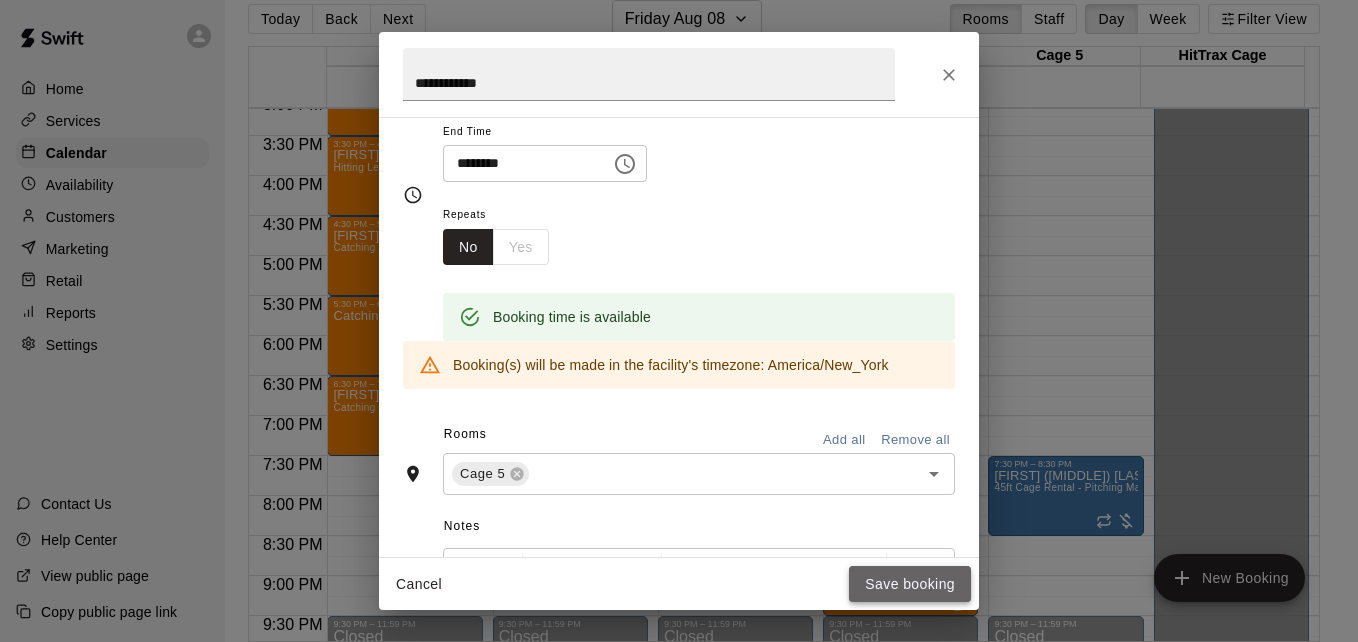 click on "Save booking" at bounding box center [910, 584] 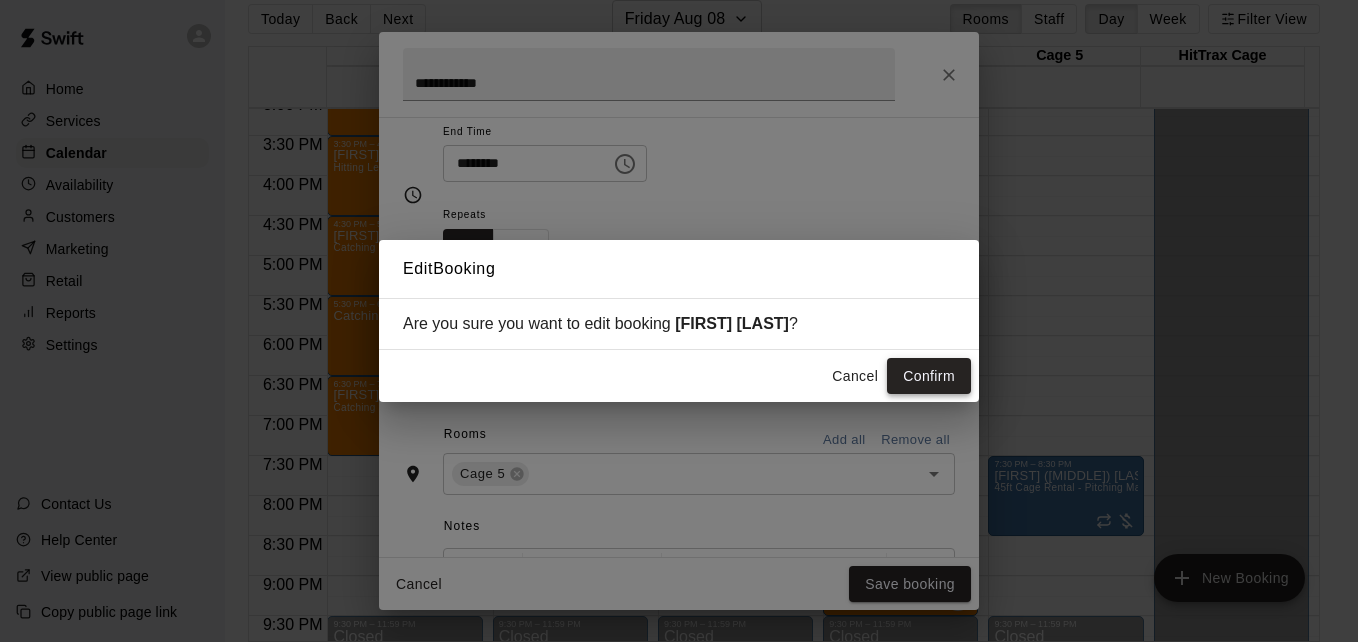 click on "Confirm" at bounding box center (929, 376) 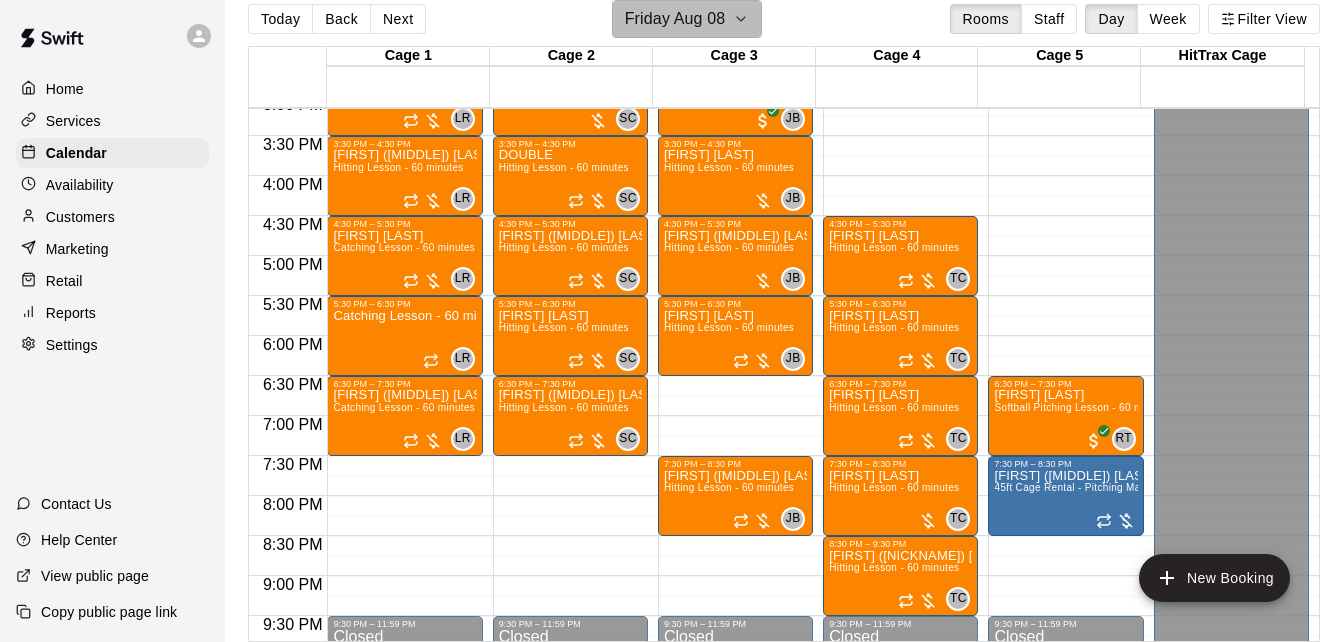 click on "Friday Aug 08" at bounding box center (687, 19) 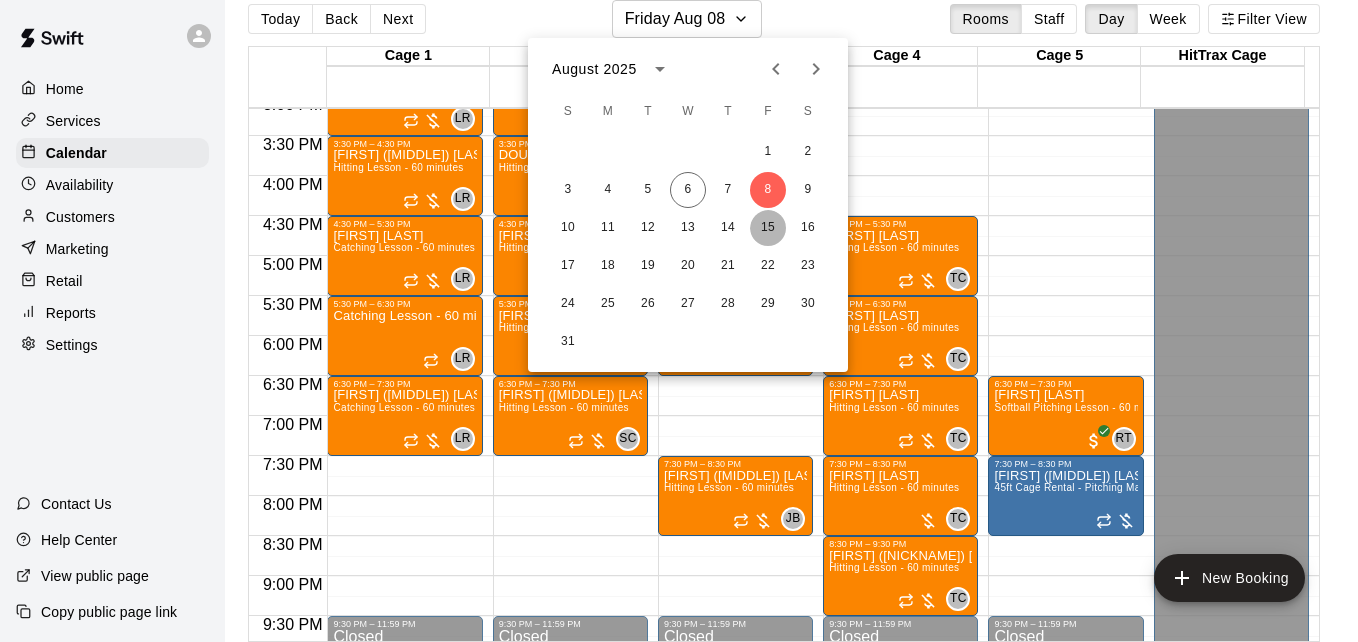 click on "15" at bounding box center (768, 228) 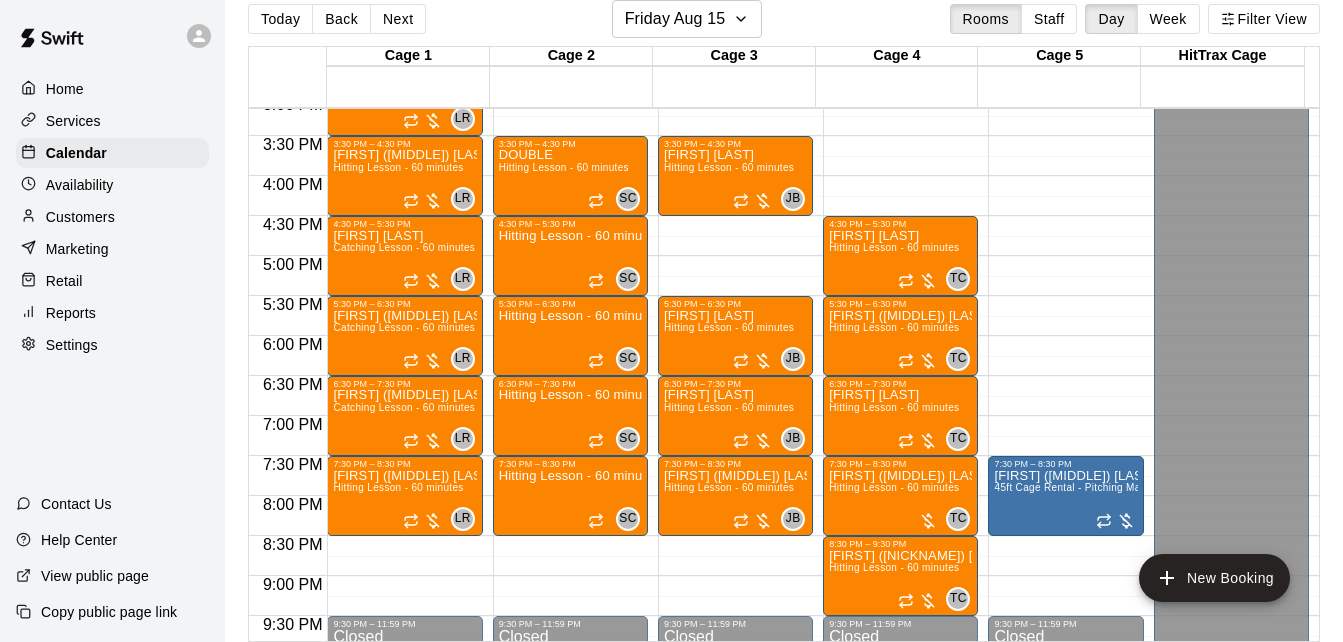 click on "Marketing" at bounding box center [112, 249] 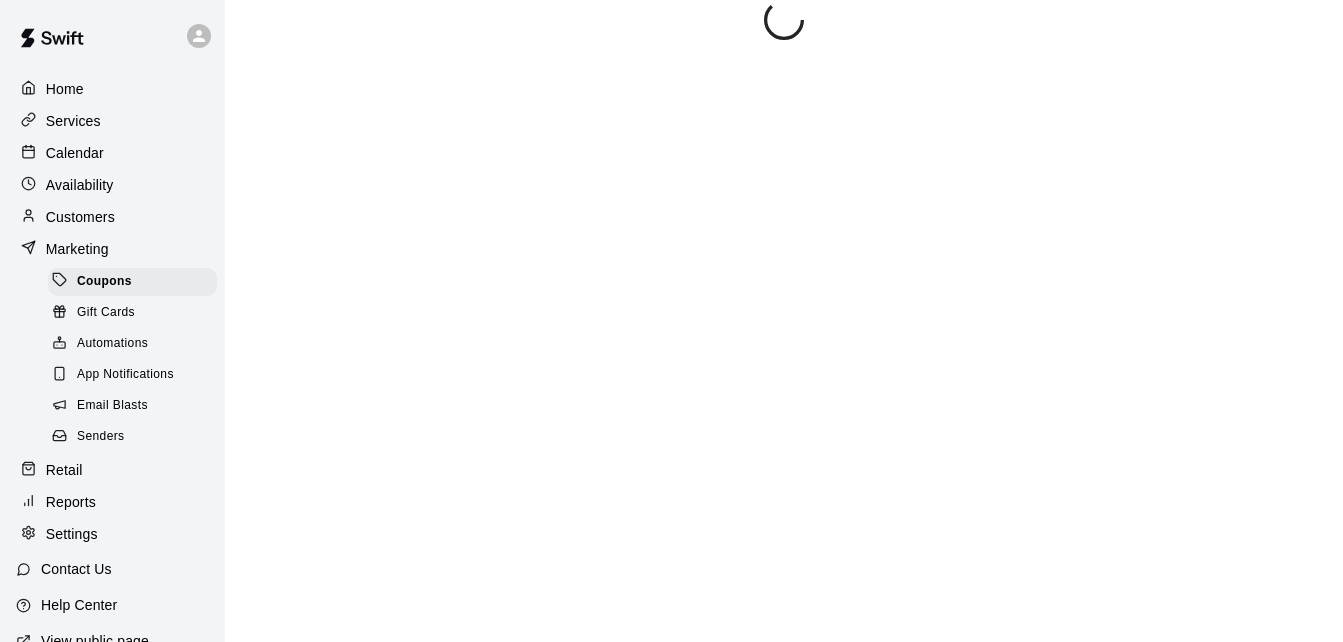scroll, scrollTop: 0, scrollLeft: 0, axis: both 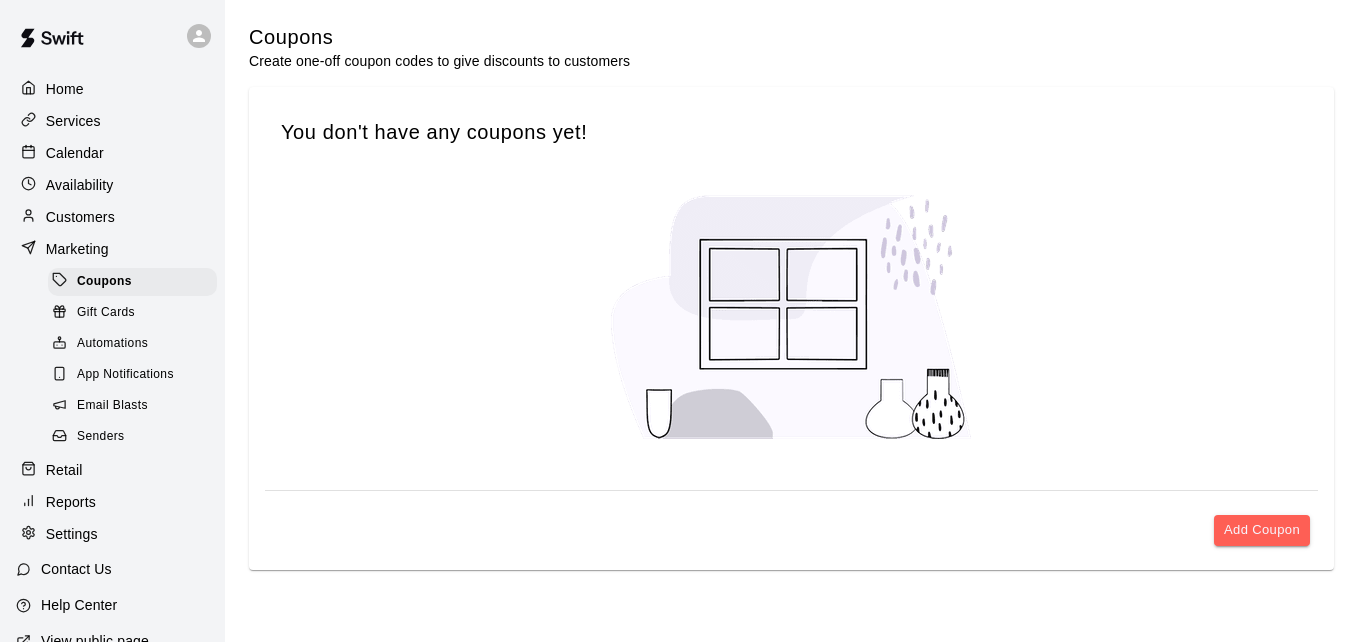 click on "Customers" at bounding box center (112, 217) 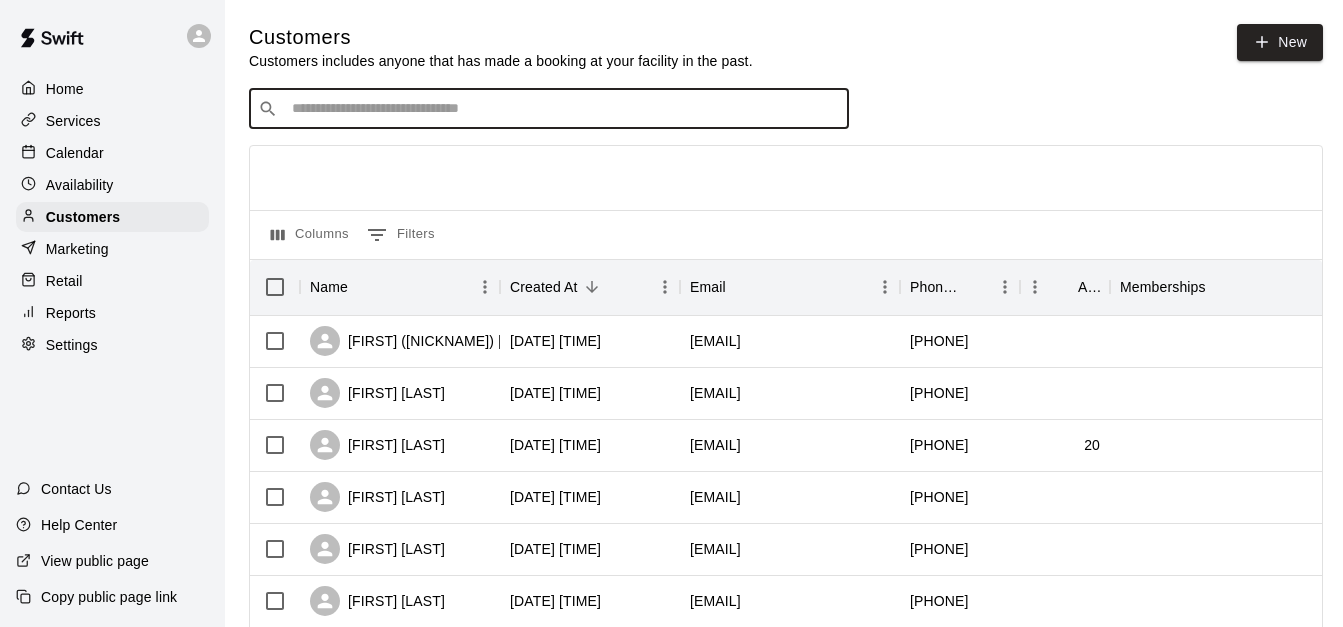 click at bounding box center [563, 109] 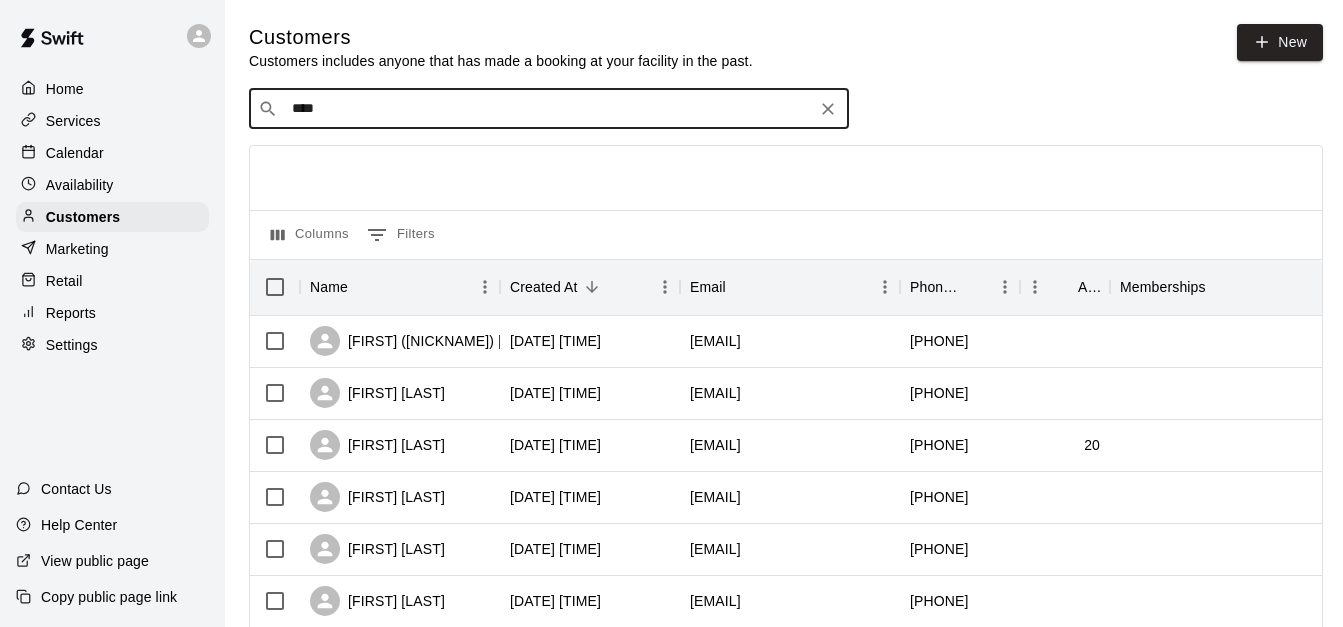 type on "*****" 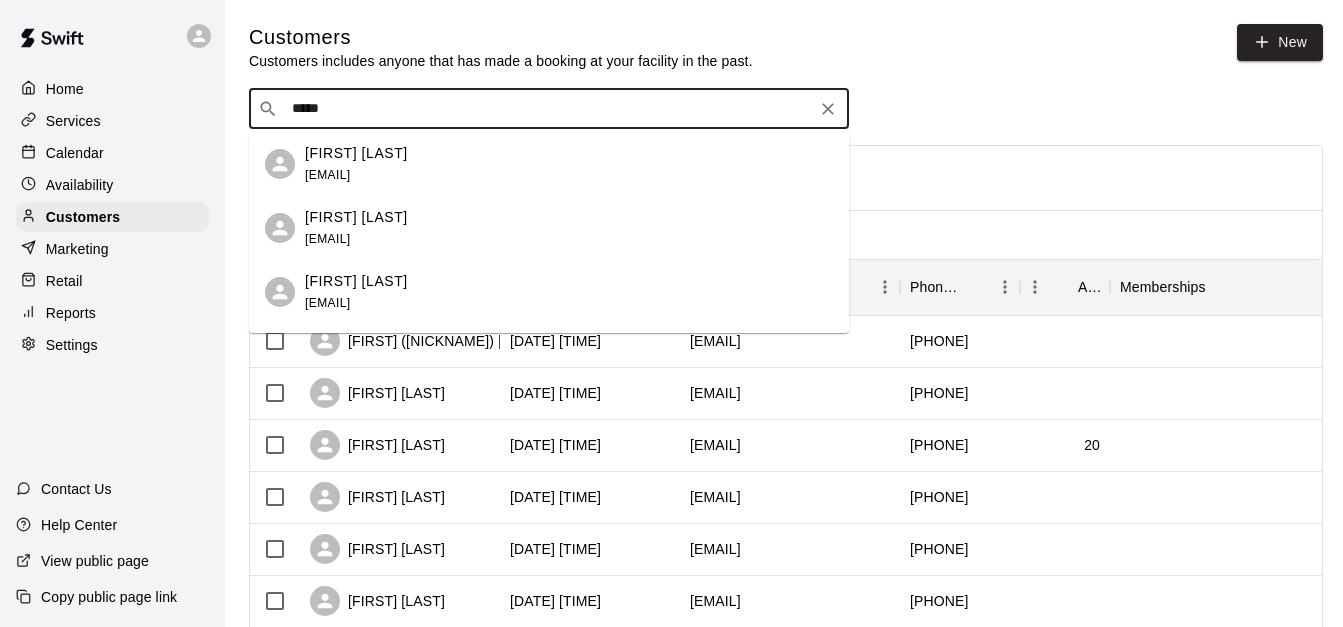 click on "francisco leach franciscoleach@hotmail.com" at bounding box center [569, 164] 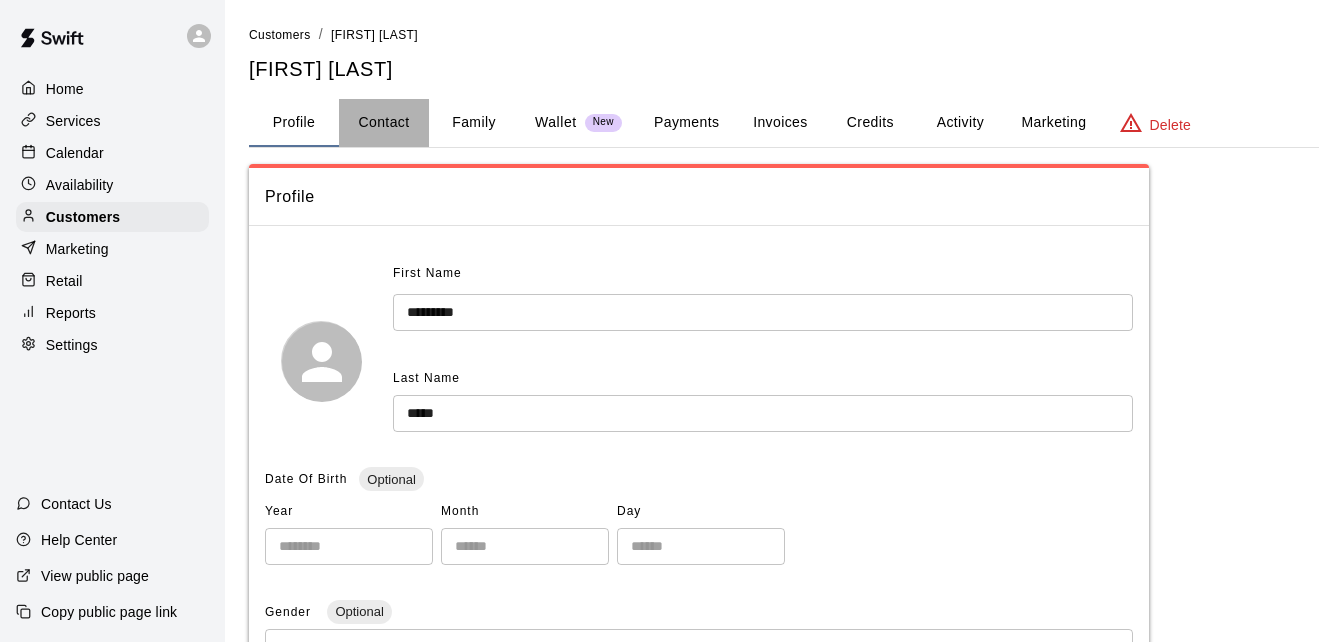 click on "Contact" at bounding box center [384, 123] 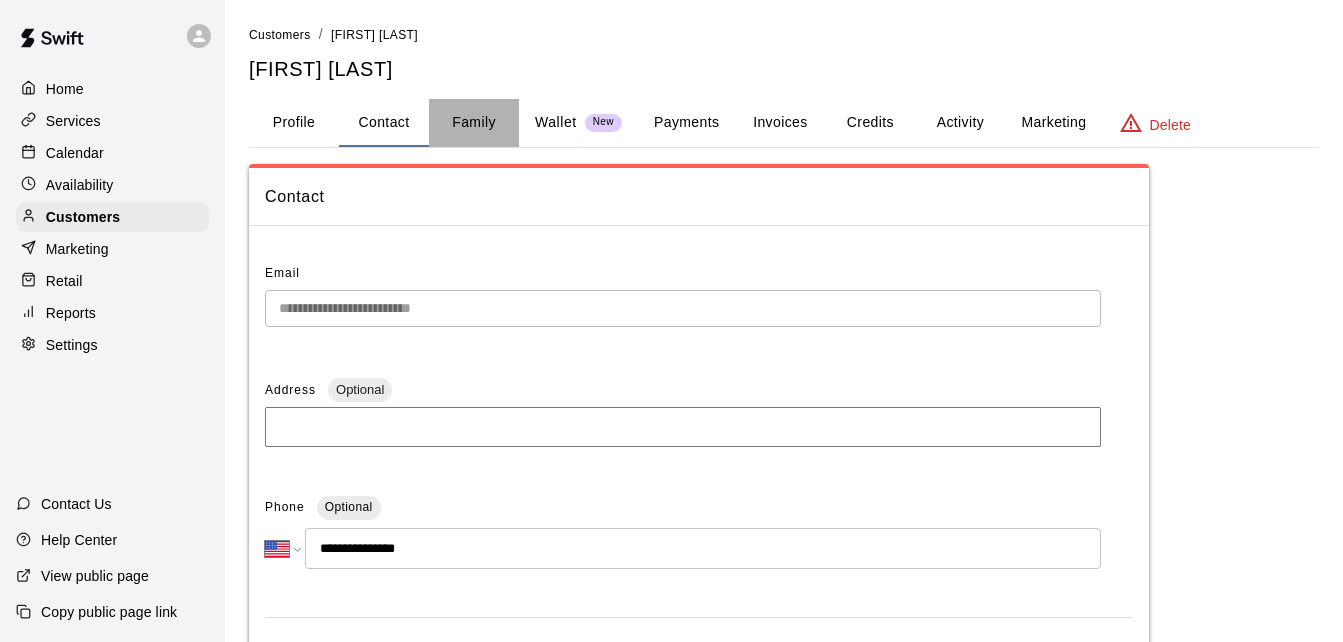 click on "Family" at bounding box center [474, 123] 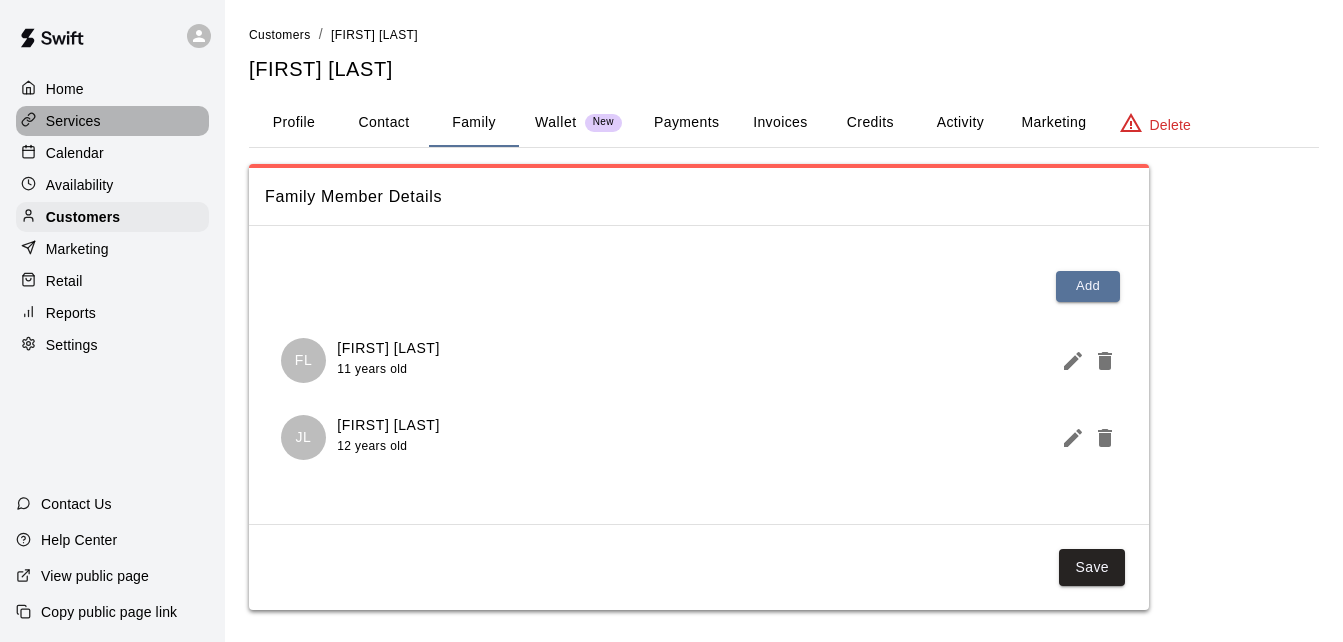 click on "Services" at bounding box center (112, 121) 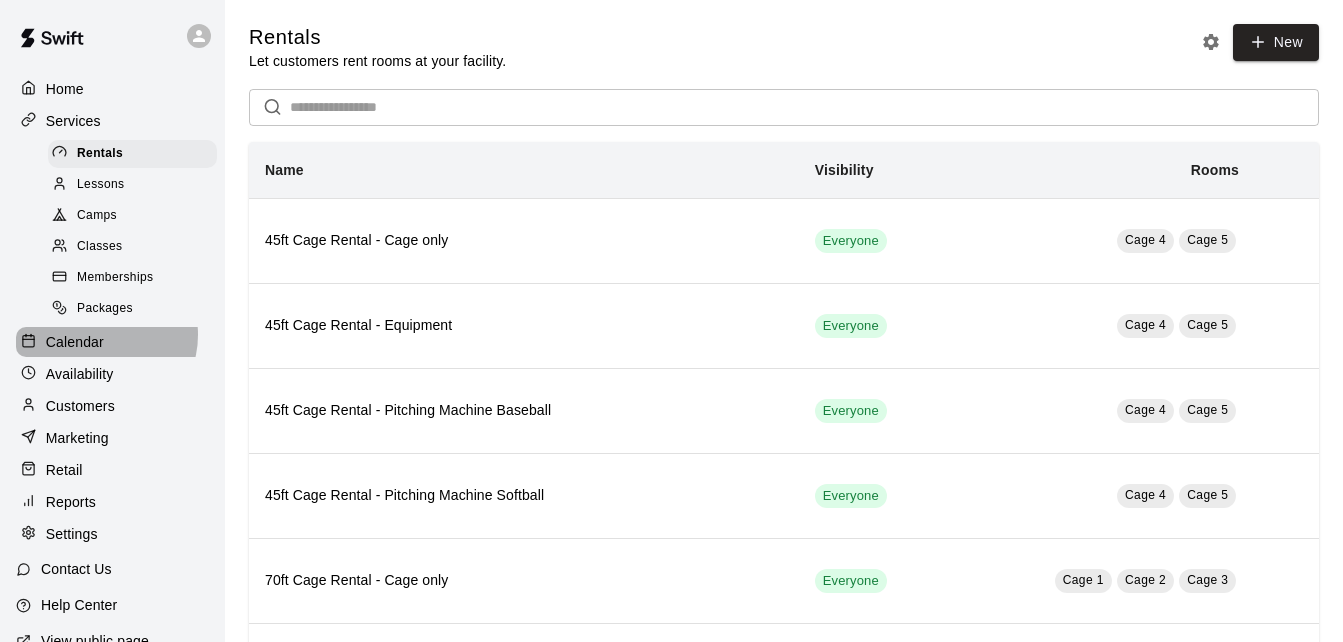 click on "Calendar" at bounding box center (75, 342) 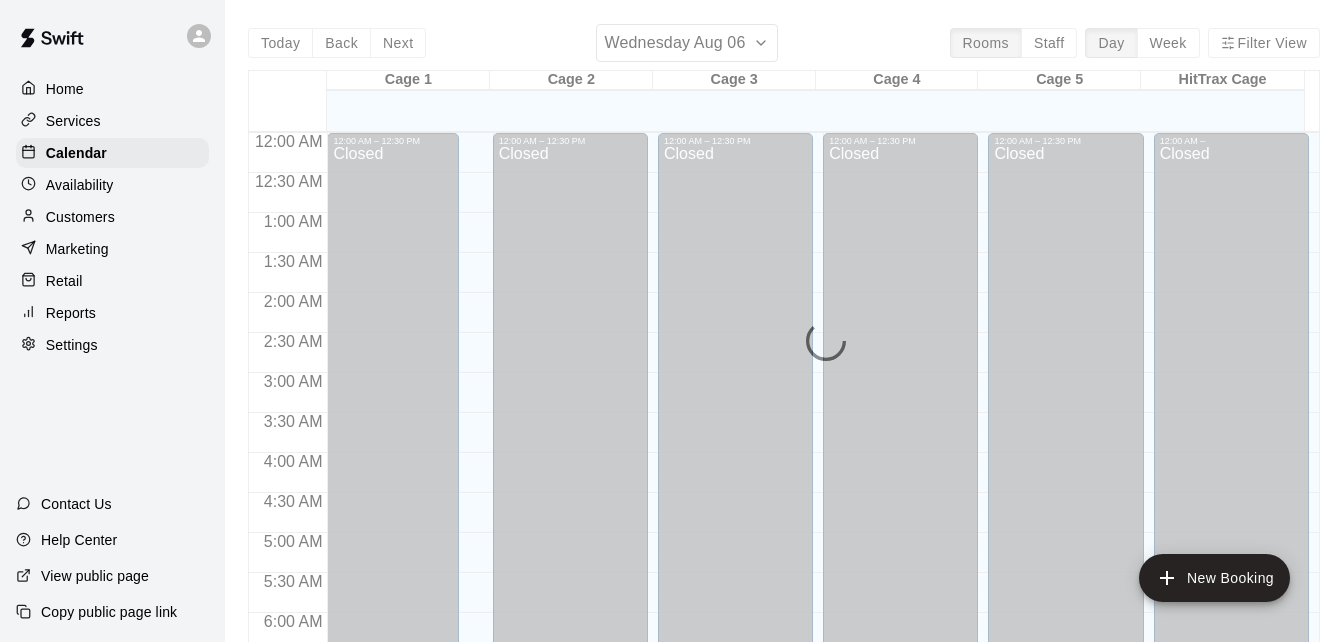 scroll, scrollTop: 946, scrollLeft: 0, axis: vertical 